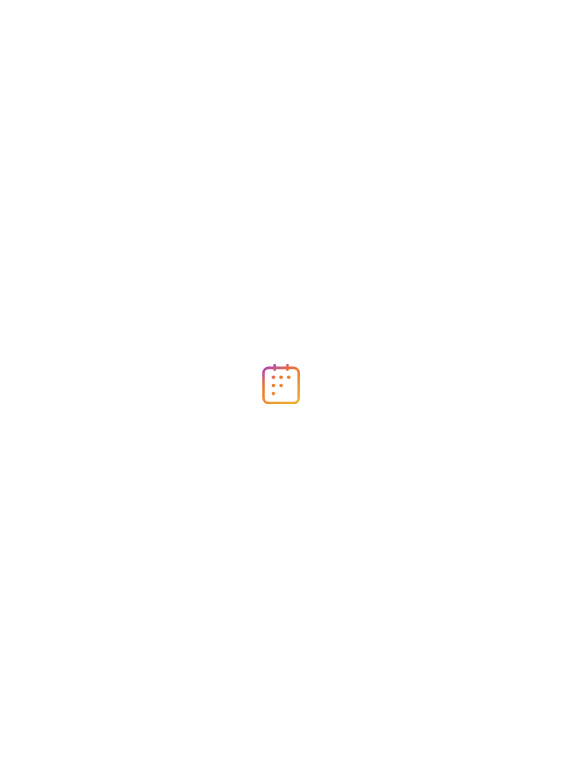 scroll, scrollTop: 0, scrollLeft: 0, axis: both 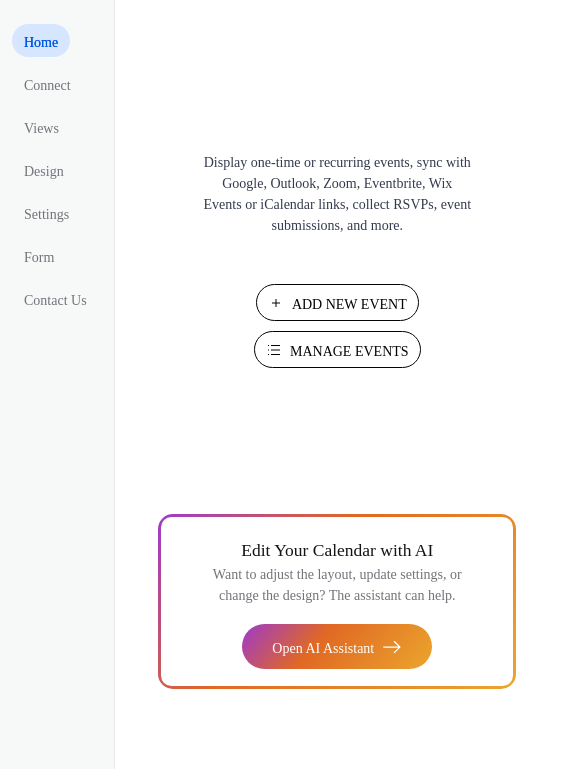 click on "Manage Events" at bounding box center [349, 351] 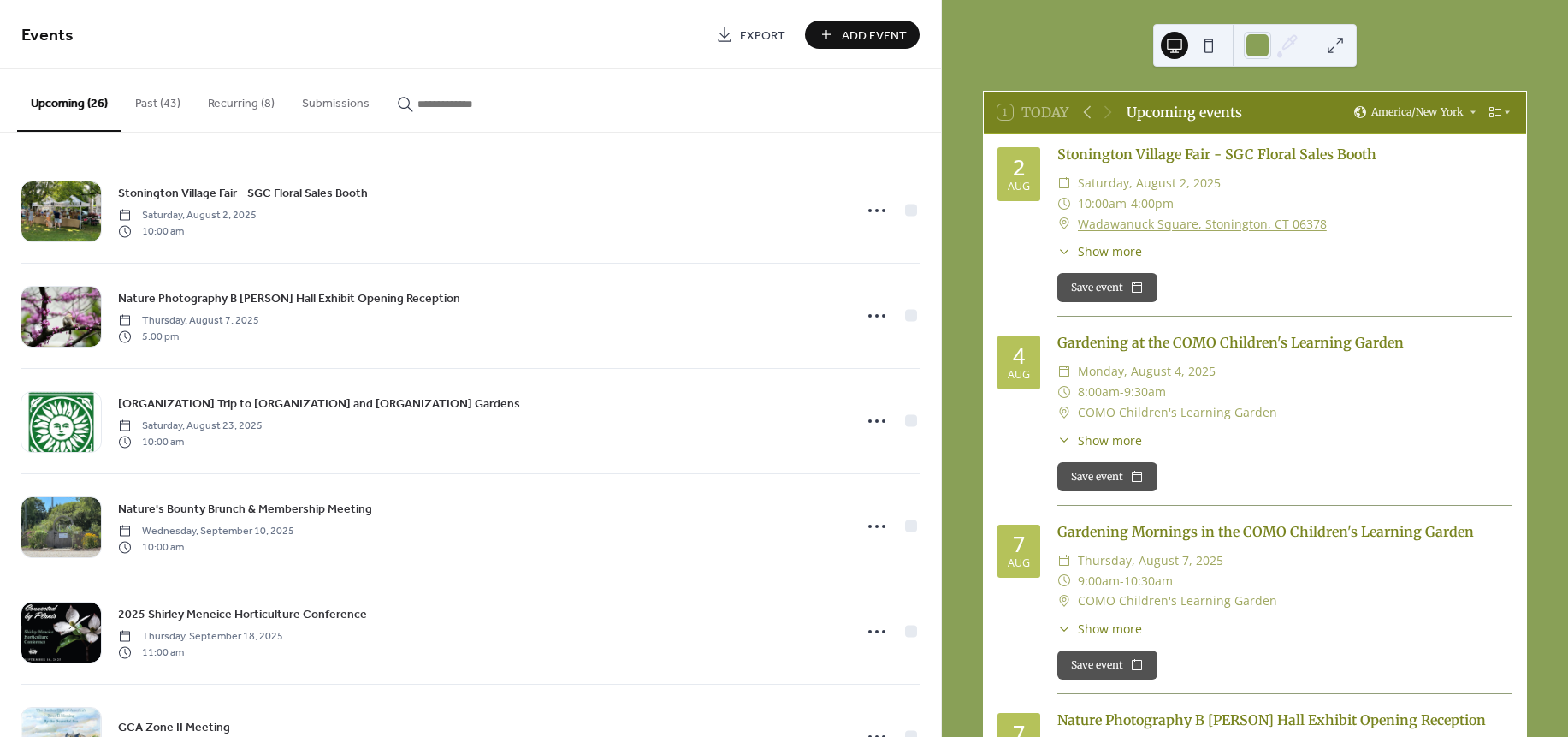 scroll, scrollTop: 0, scrollLeft: 0, axis: both 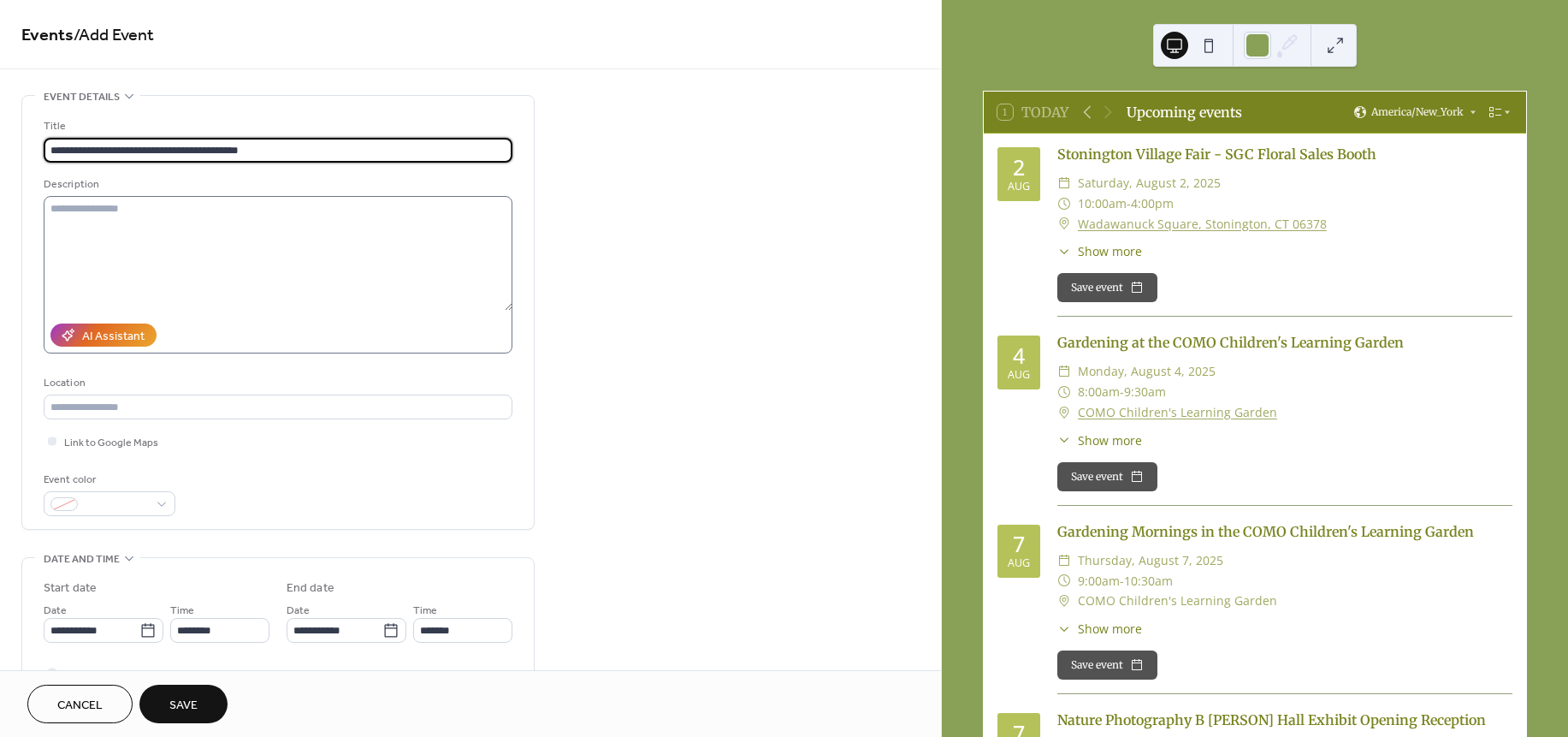 type on "**********" 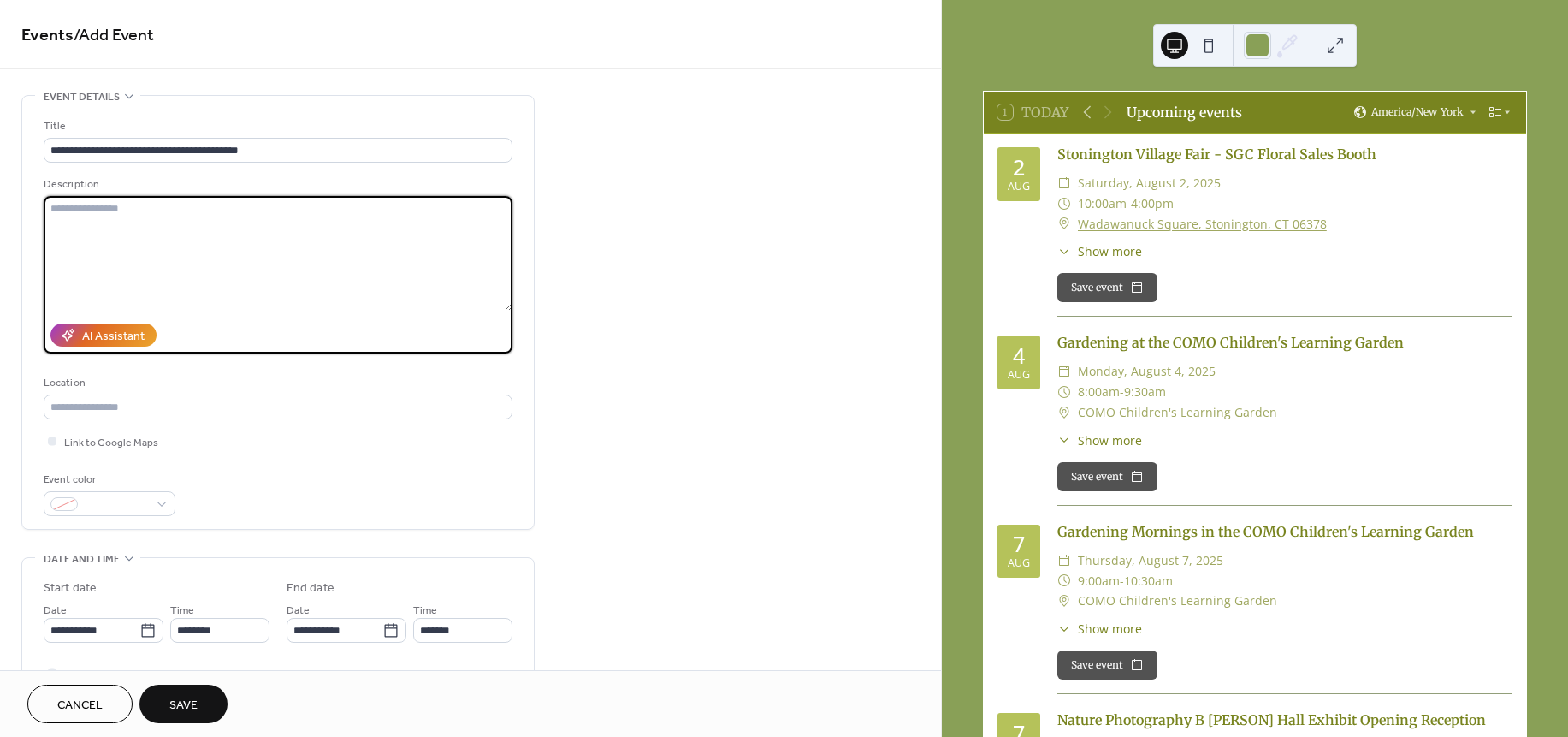 click at bounding box center [278, 253] 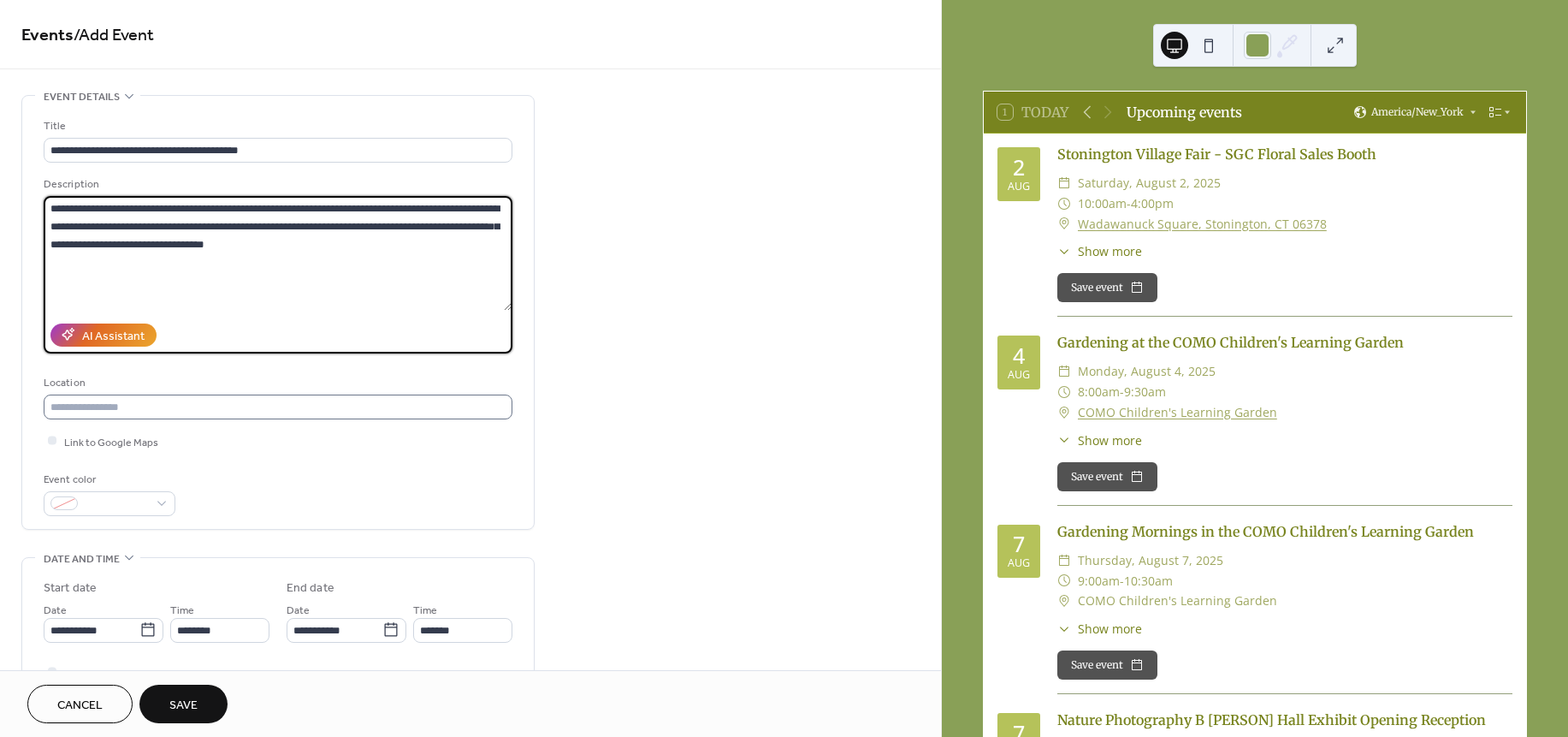 type on "**********" 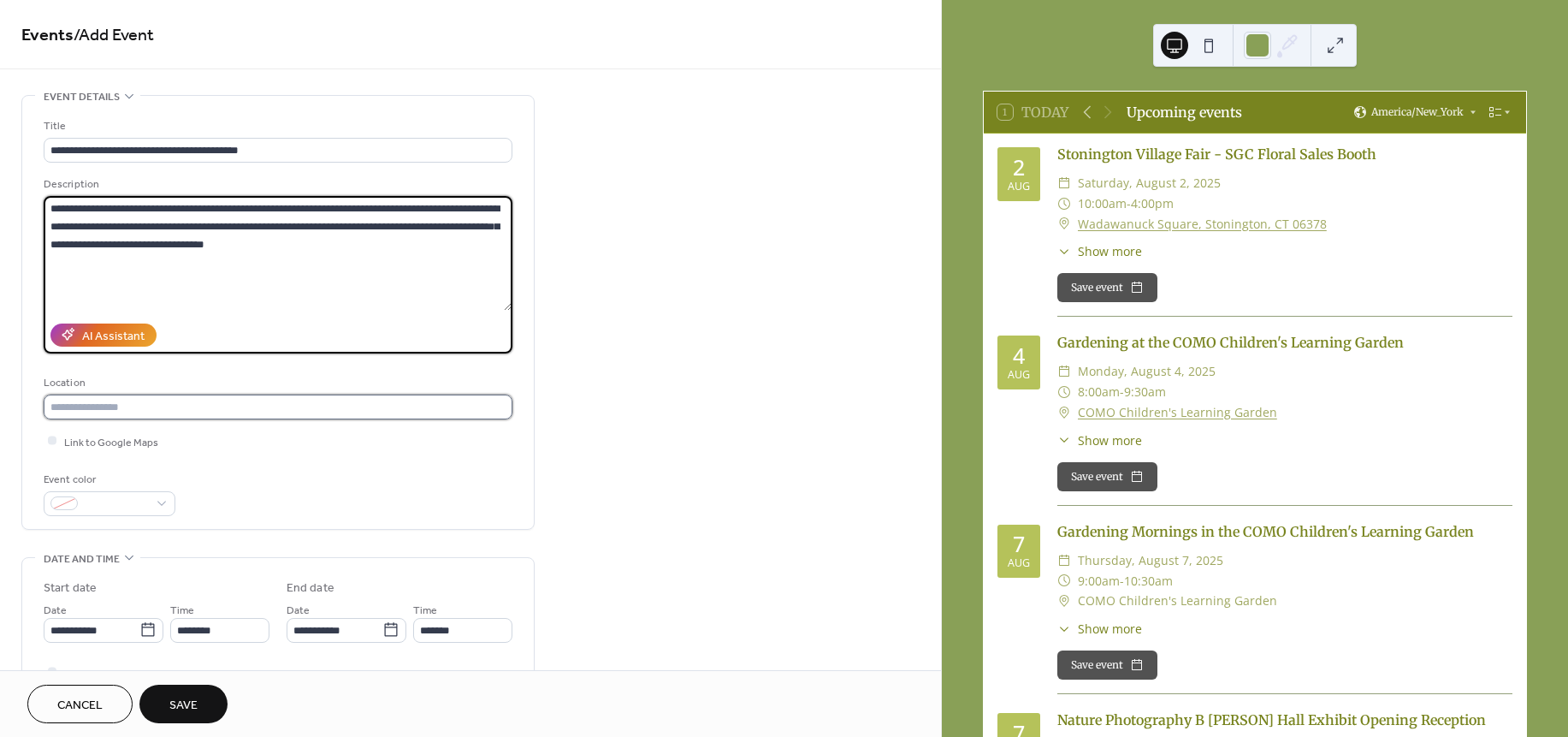 click at bounding box center (278, 407) 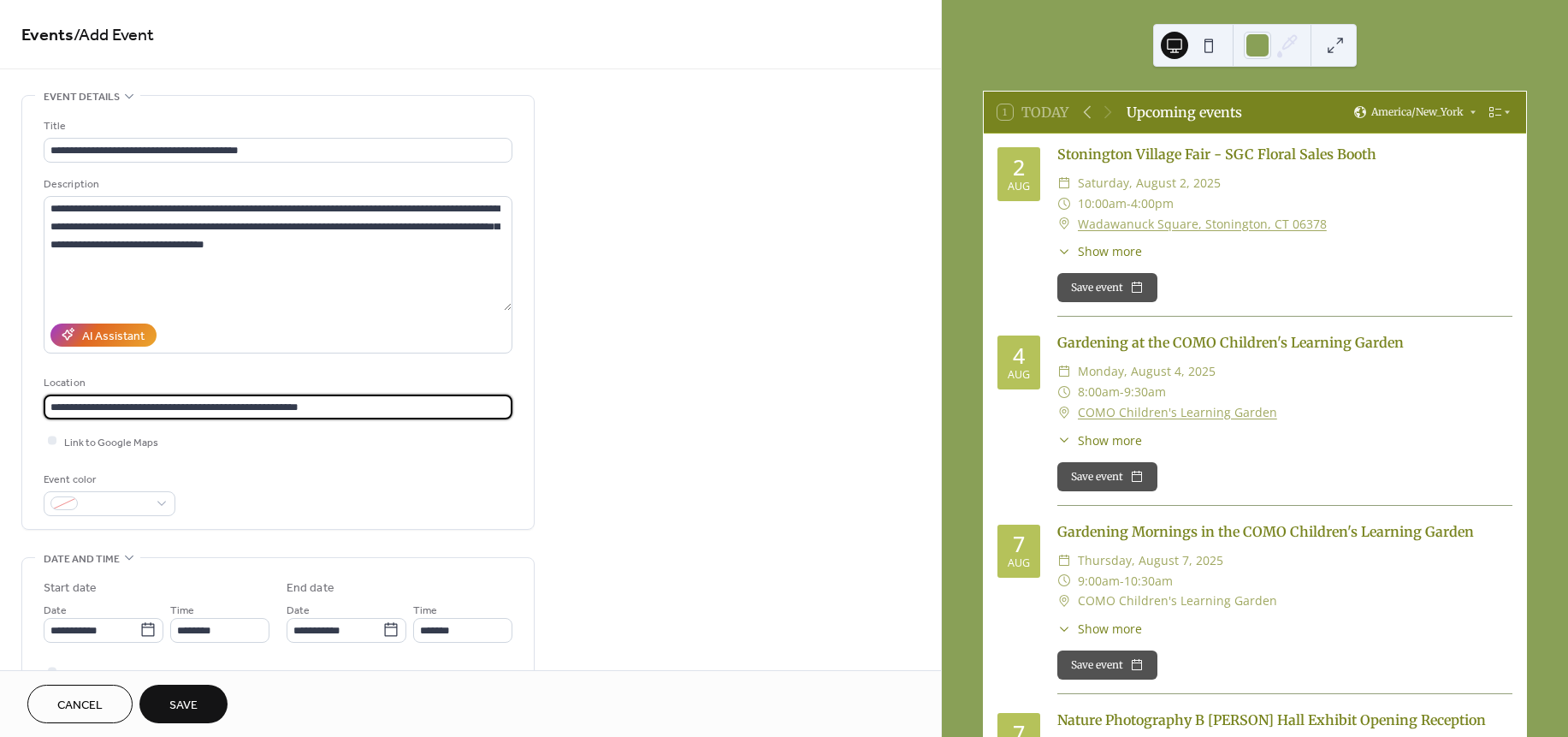 click on "**********" at bounding box center [278, 407] 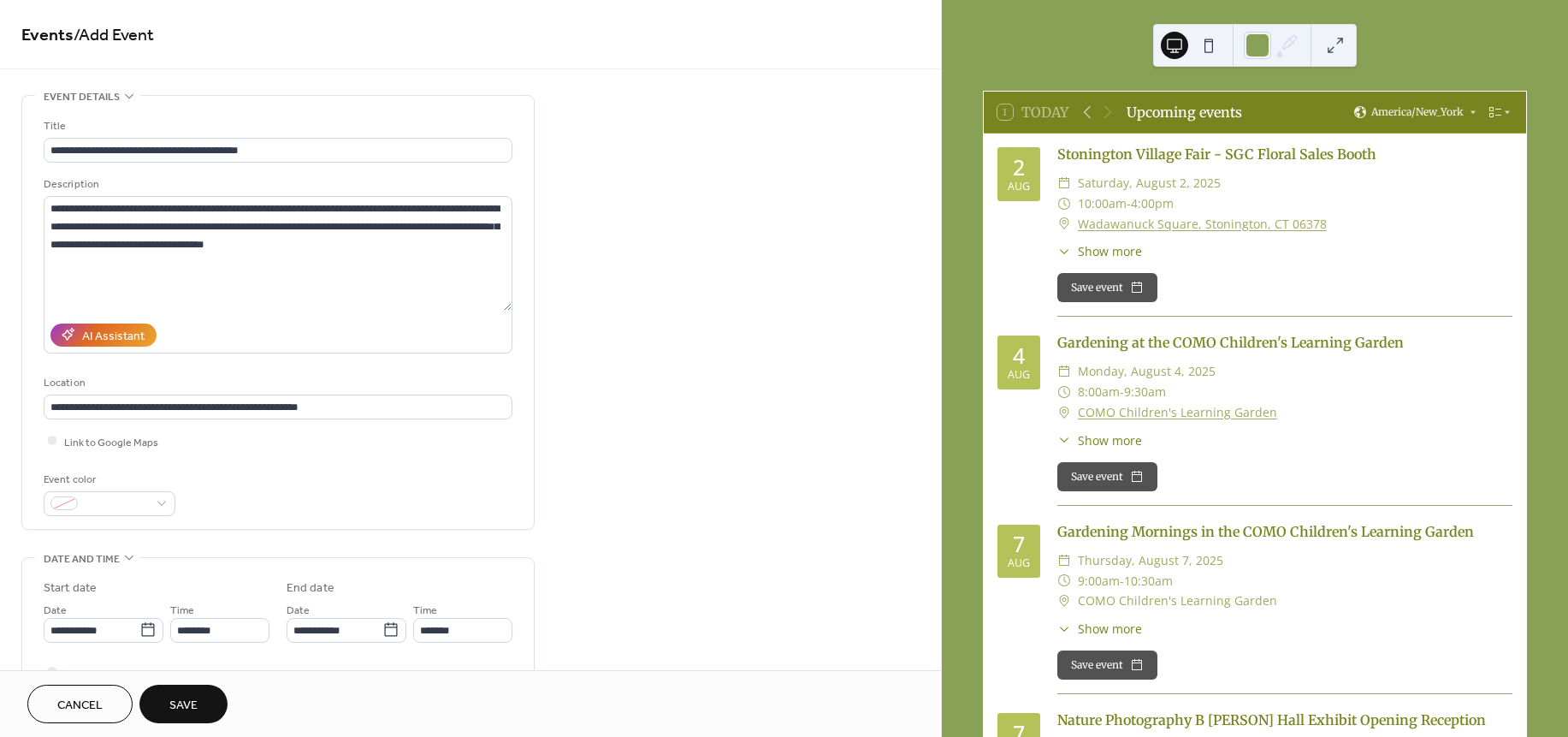click on "**********" at bounding box center [278, 317] 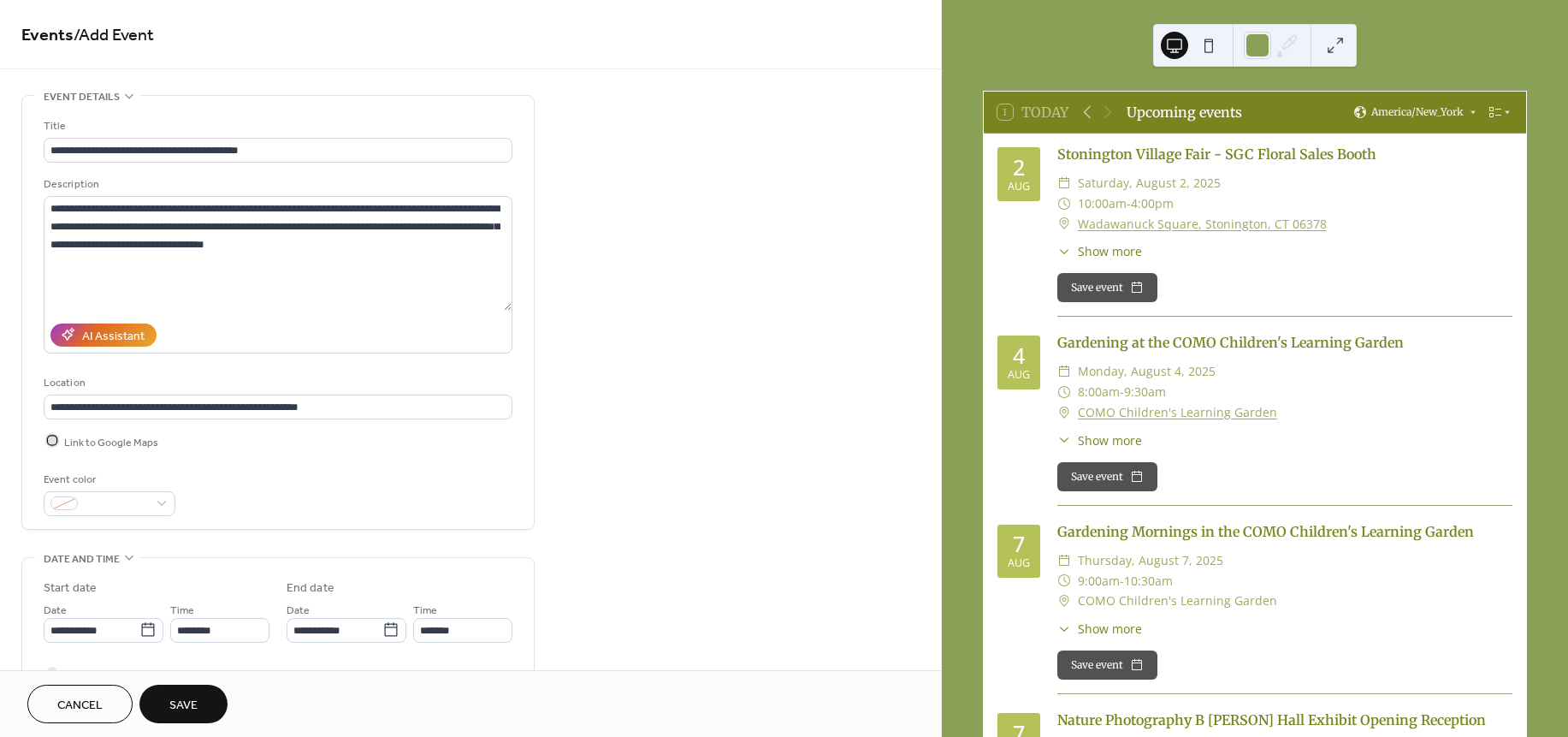 click at bounding box center [52, 441] 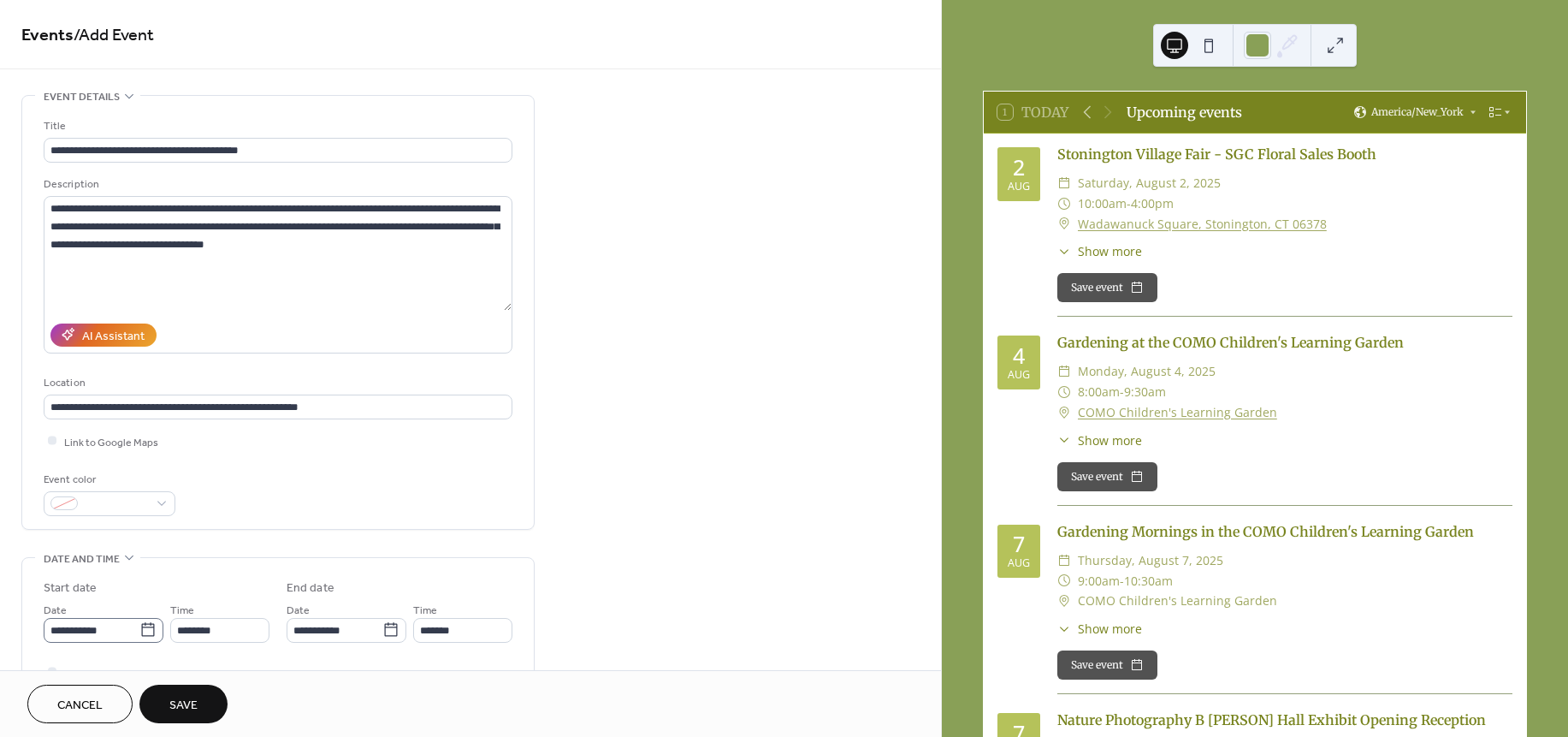 click 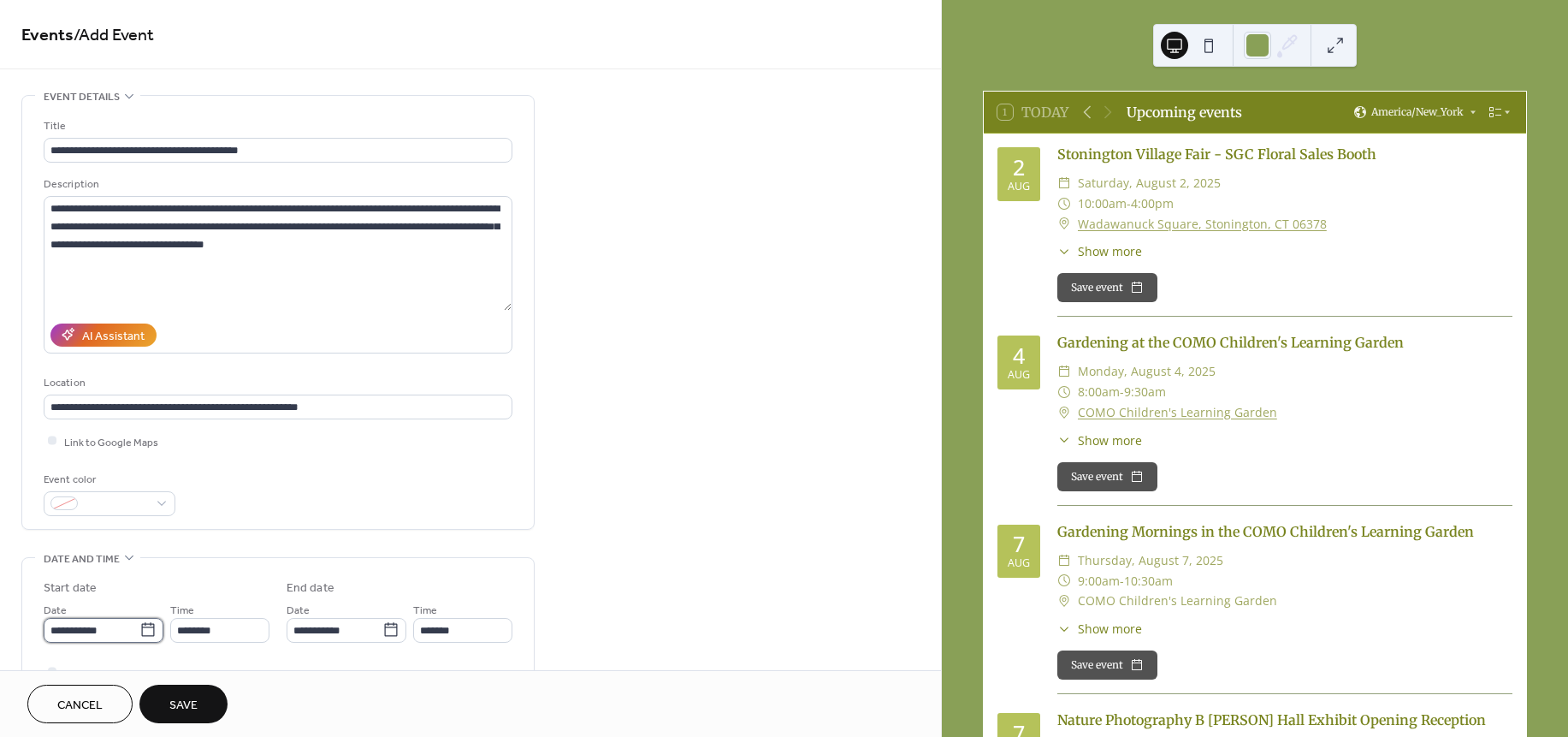 click on "**********" at bounding box center (92, 630) 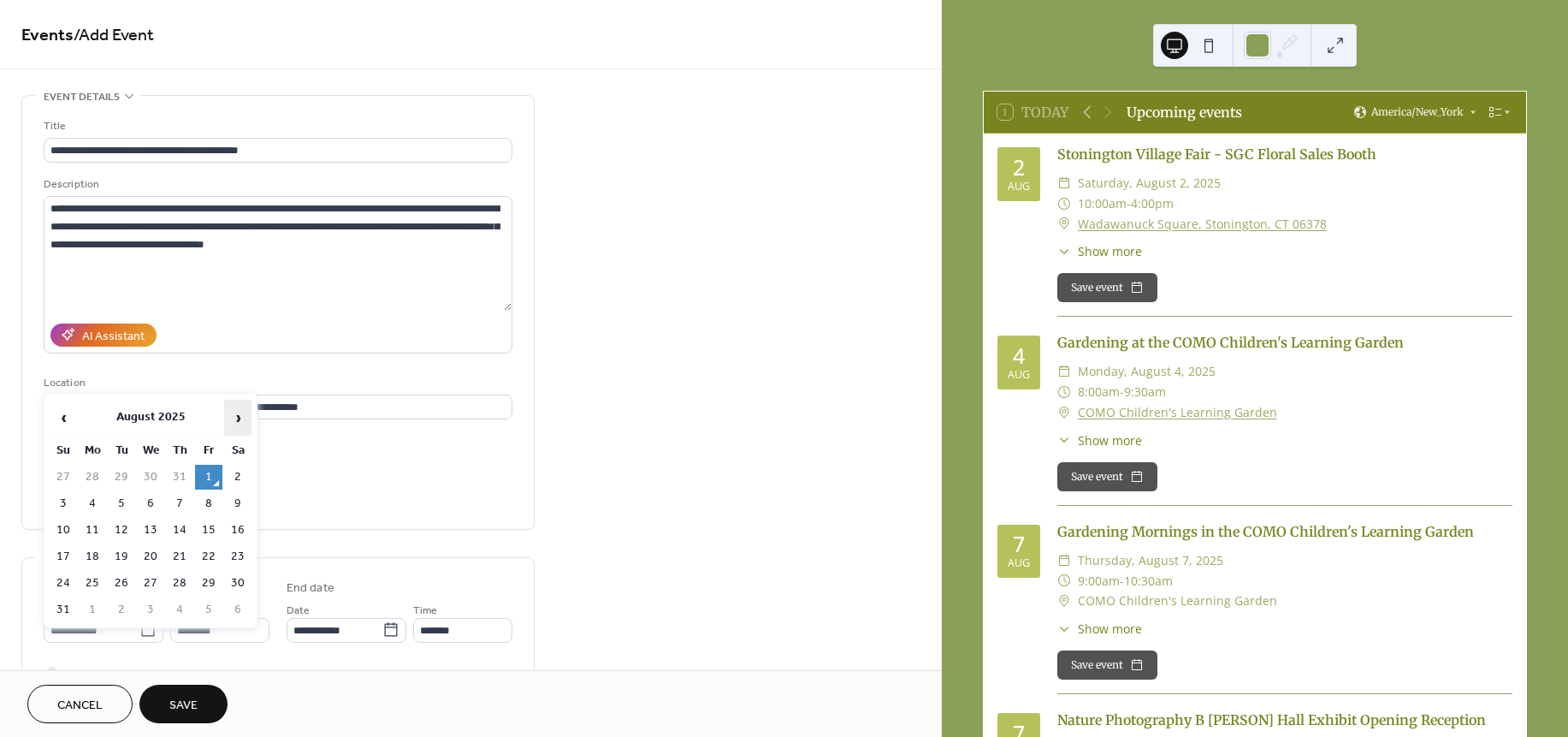 click on "›" at bounding box center (238, 418) 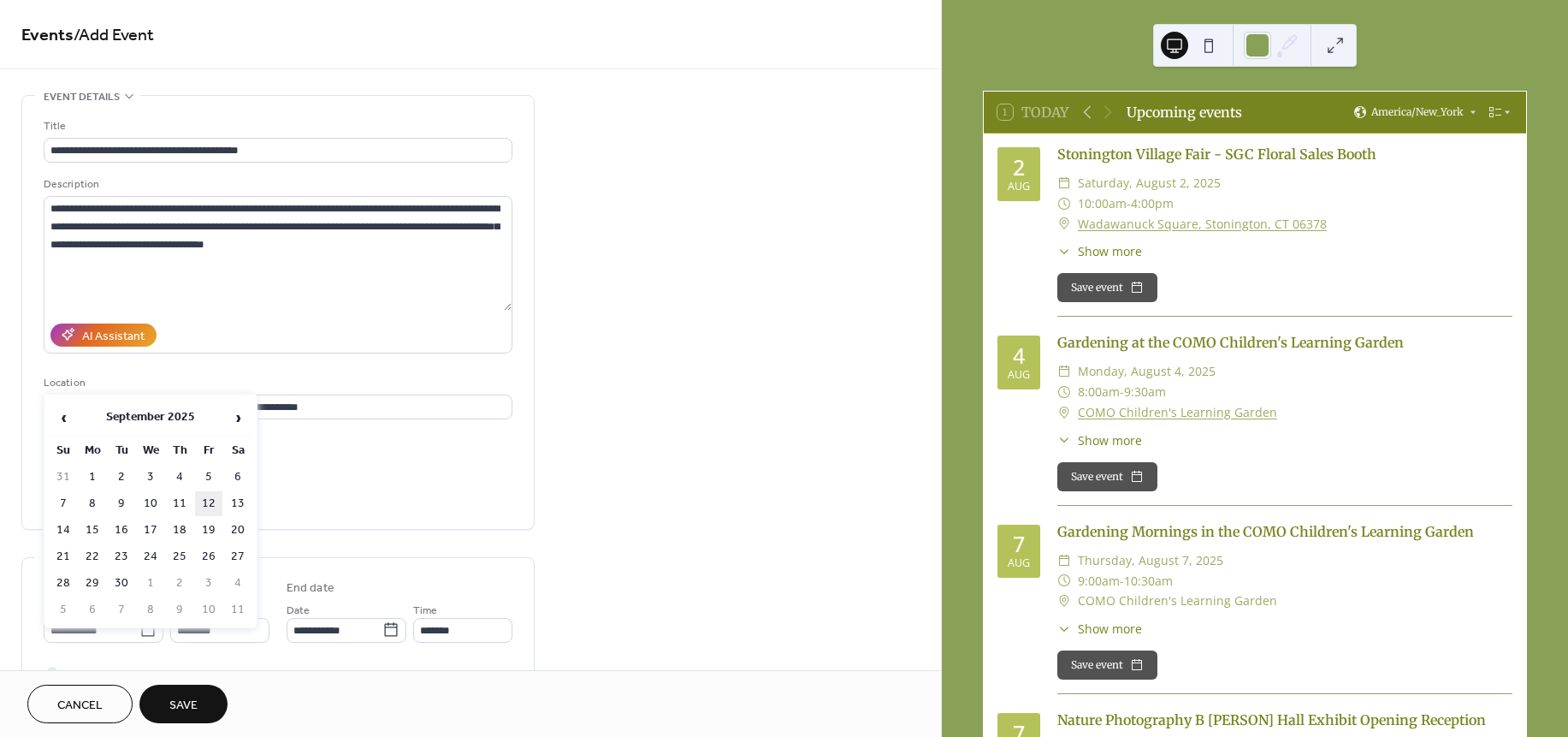 click on "12" at bounding box center (209, 503) 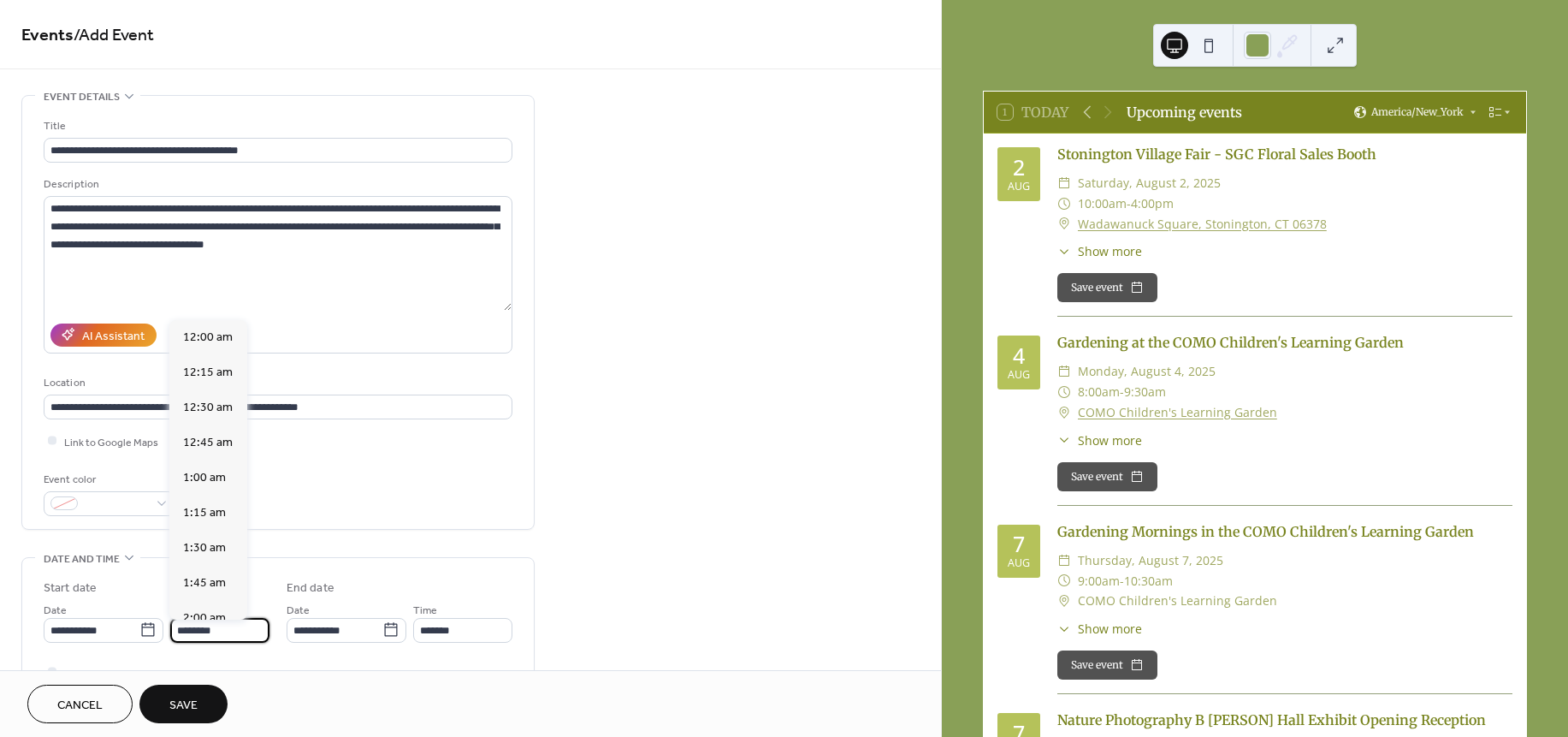 click on "********" at bounding box center (220, 630) 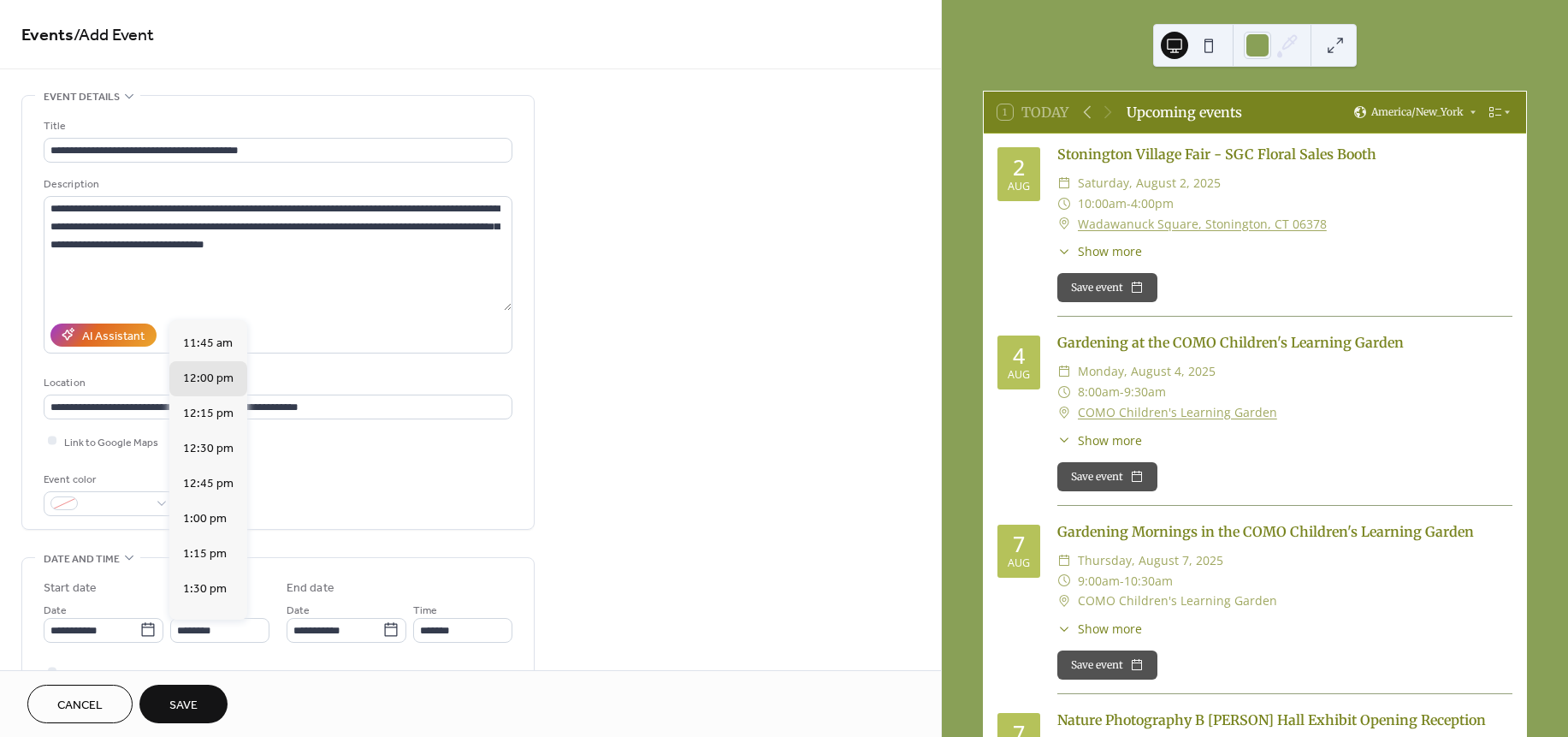 click on "2:00 pm" at bounding box center [208, 659] 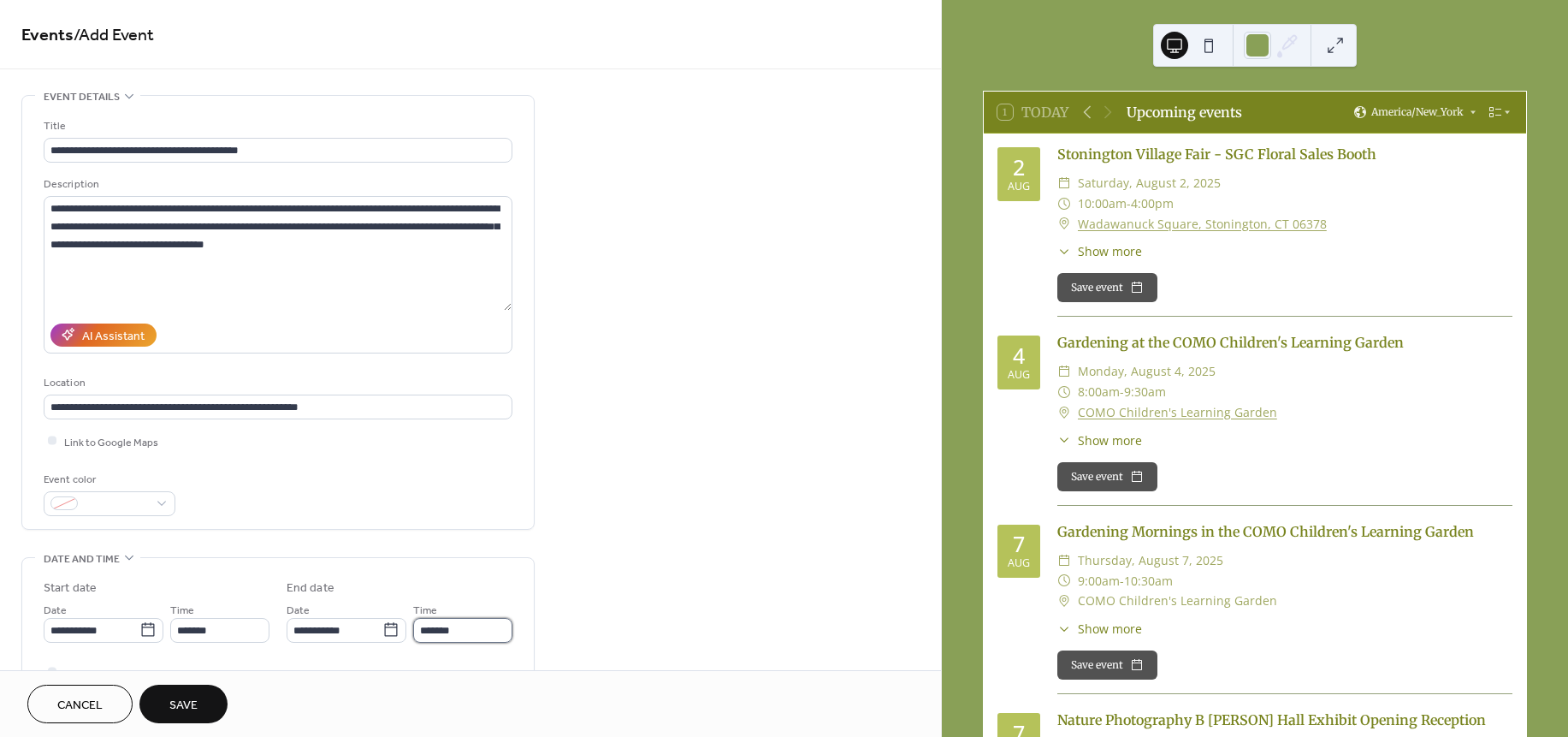 click on "*******" at bounding box center [463, 630] 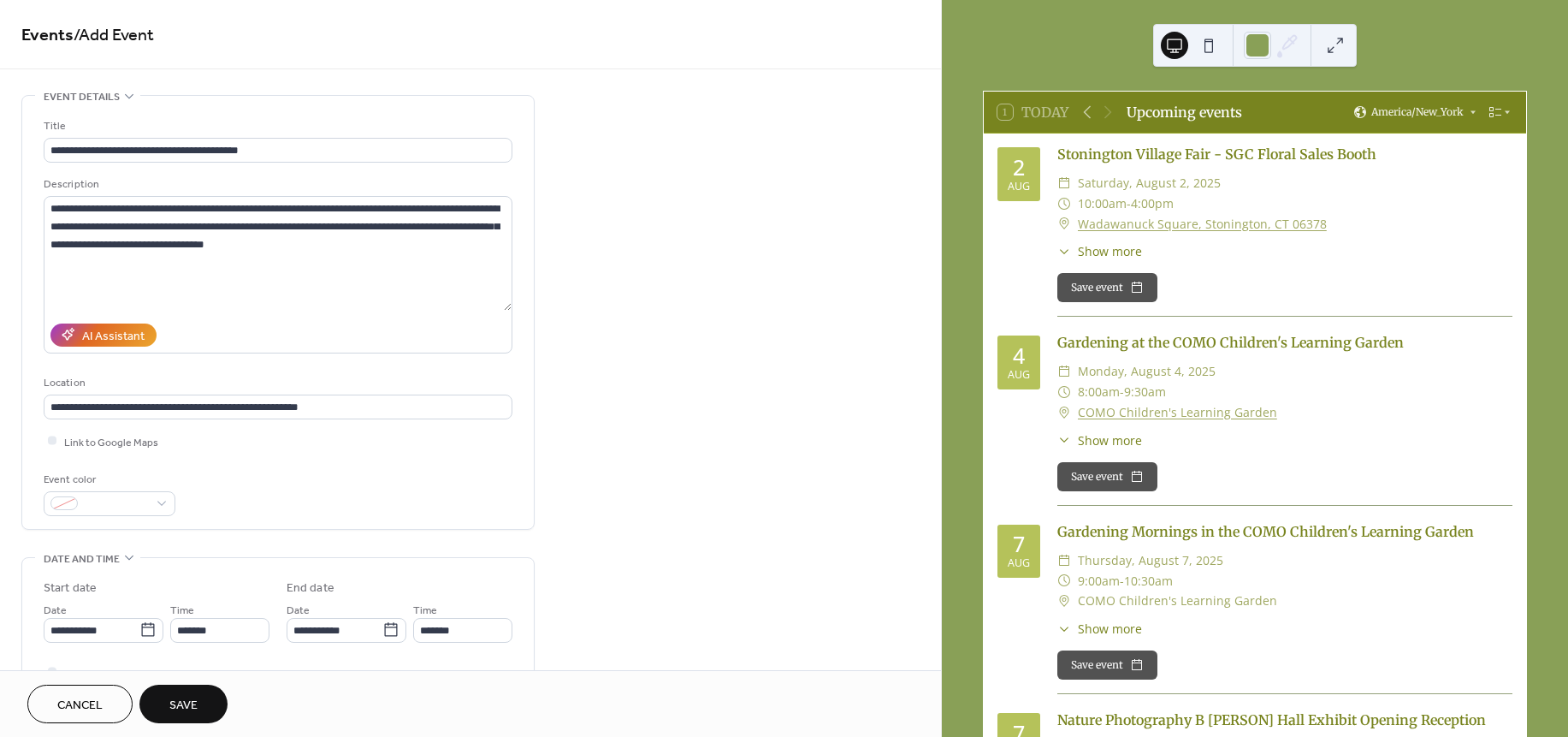 click on "**********" at bounding box center [470, 719] 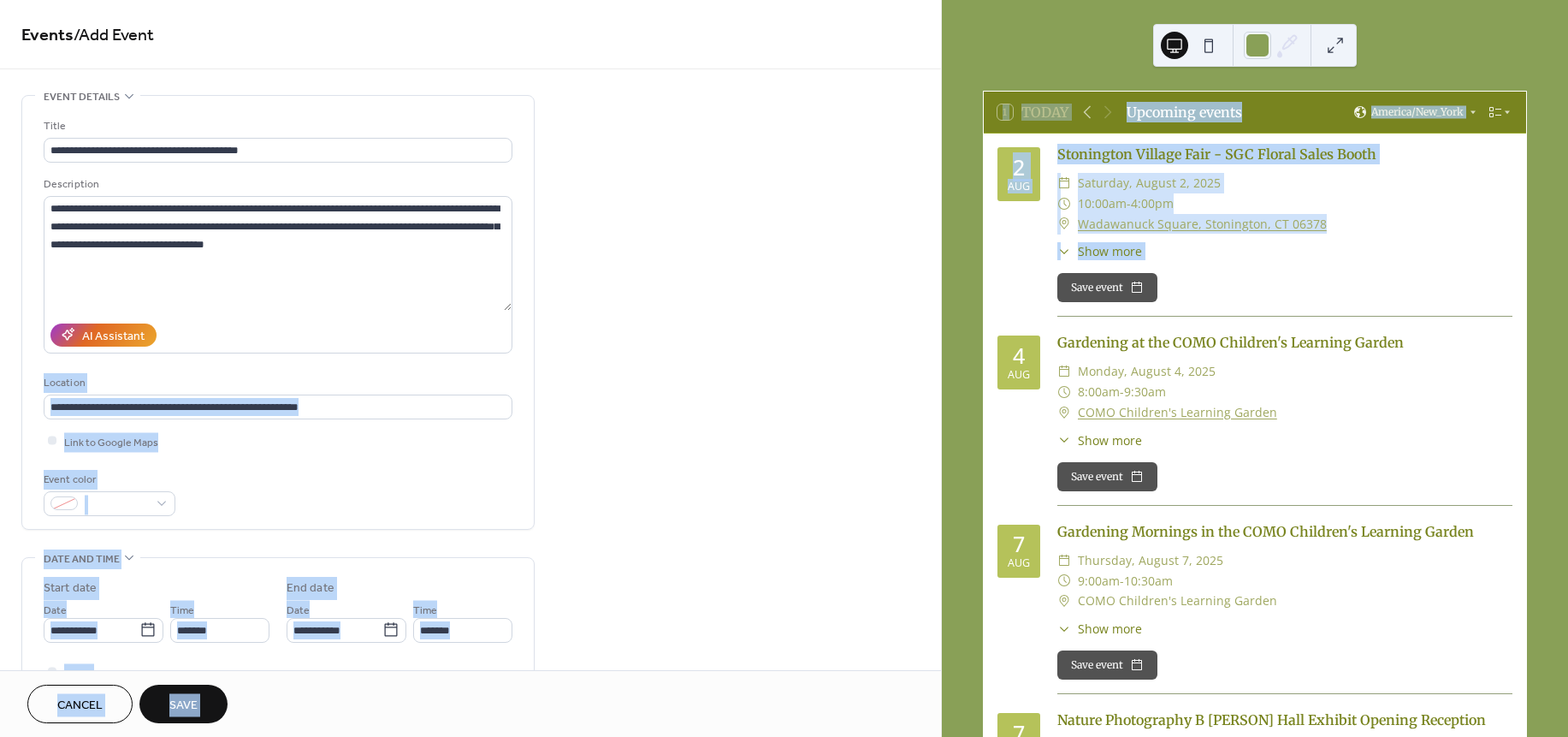 drag, startPoint x: 934, startPoint y: 208, endPoint x: 953, endPoint y: 303, distance: 96.88137 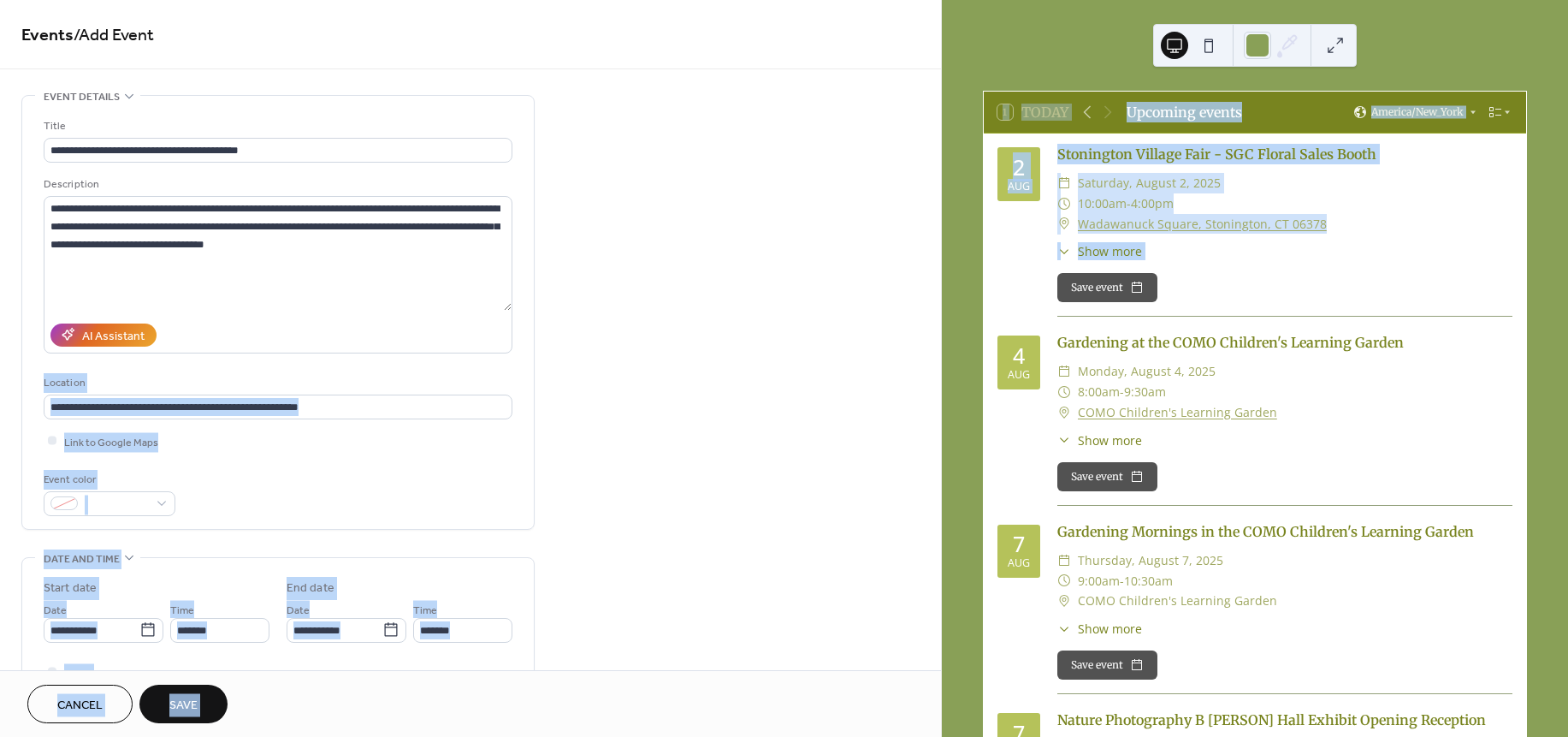 click on "**********" at bounding box center [784, 368] 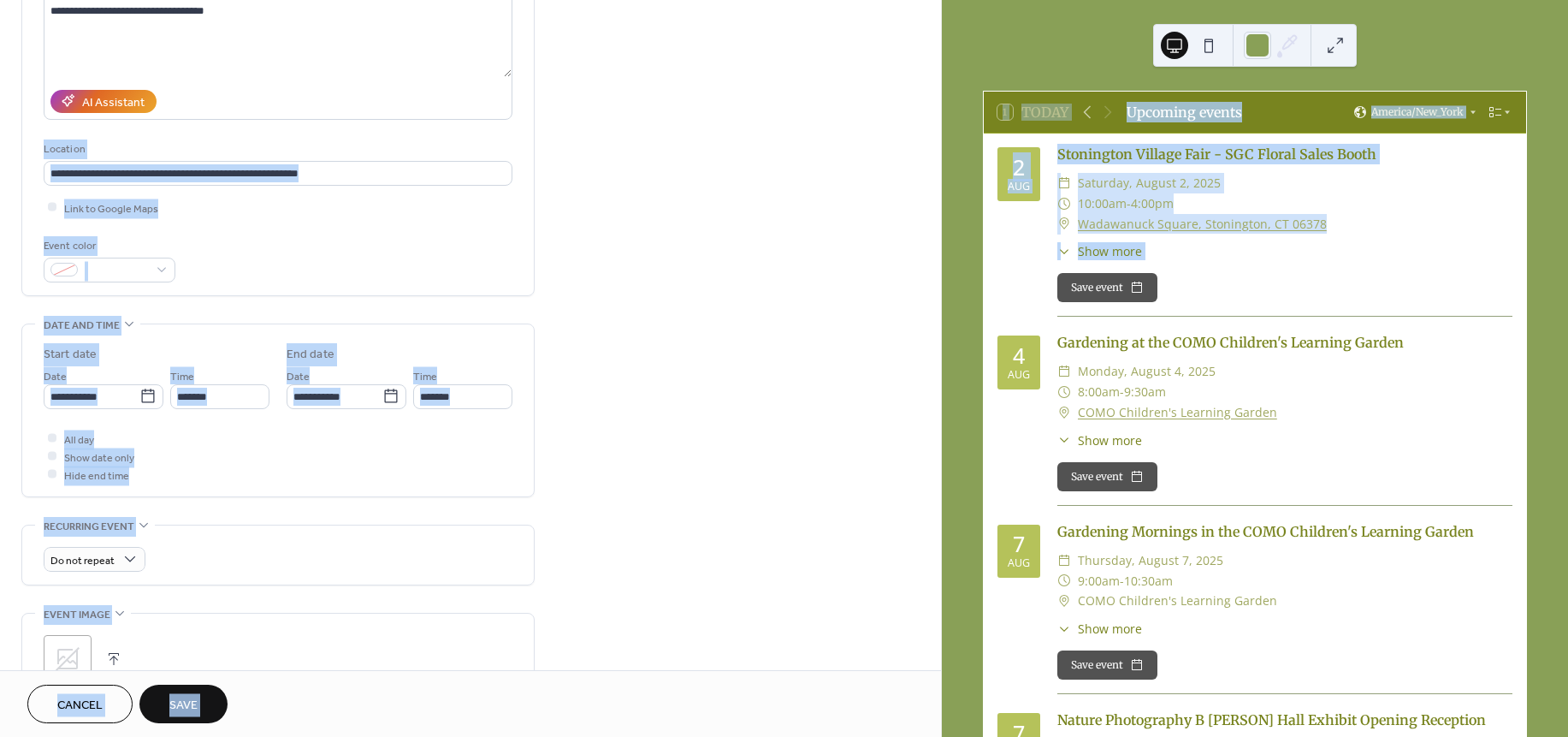 scroll, scrollTop: 237, scrollLeft: 0, axis: vertical 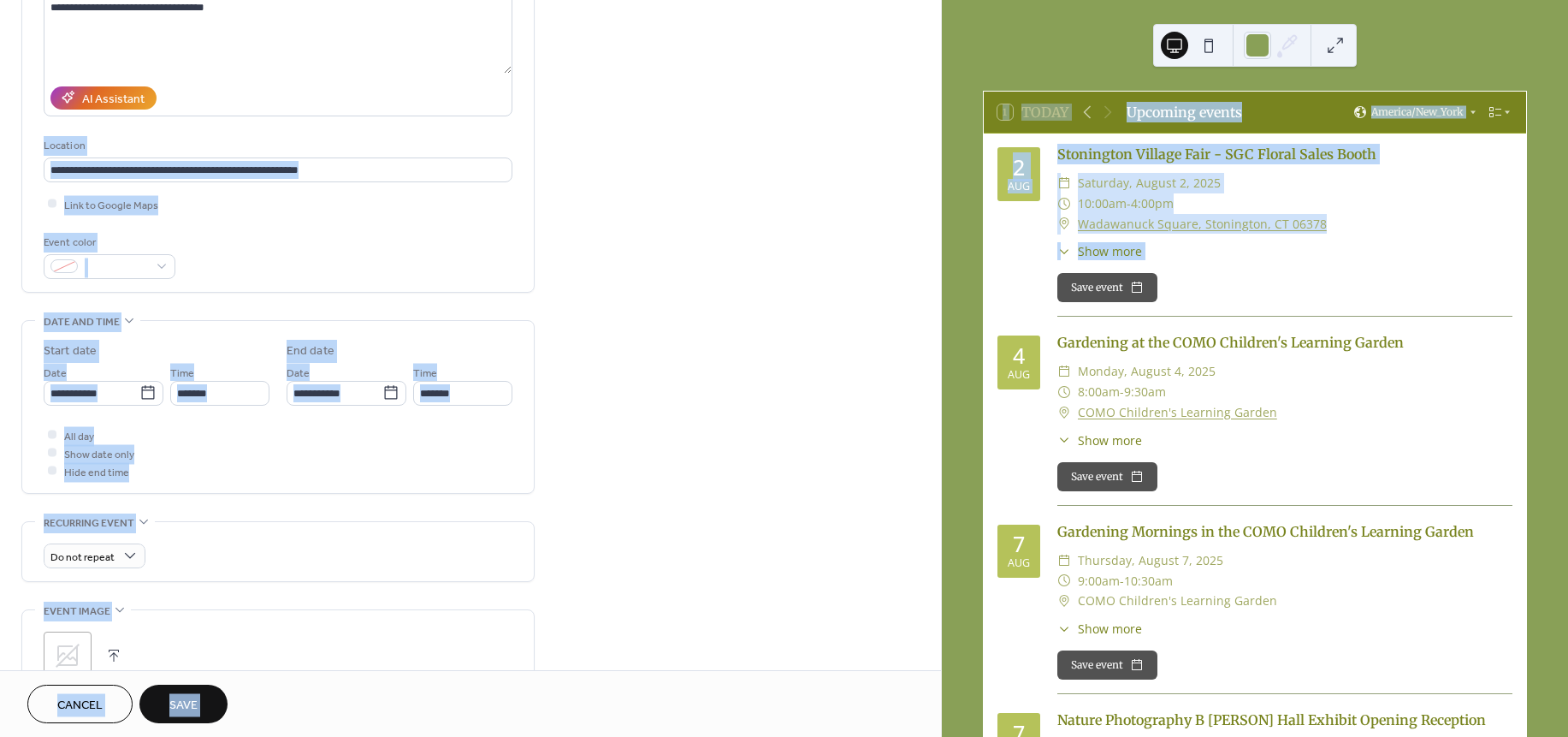 click on "COMO Children's Learning Garden" at bounding box center [1177, 413] 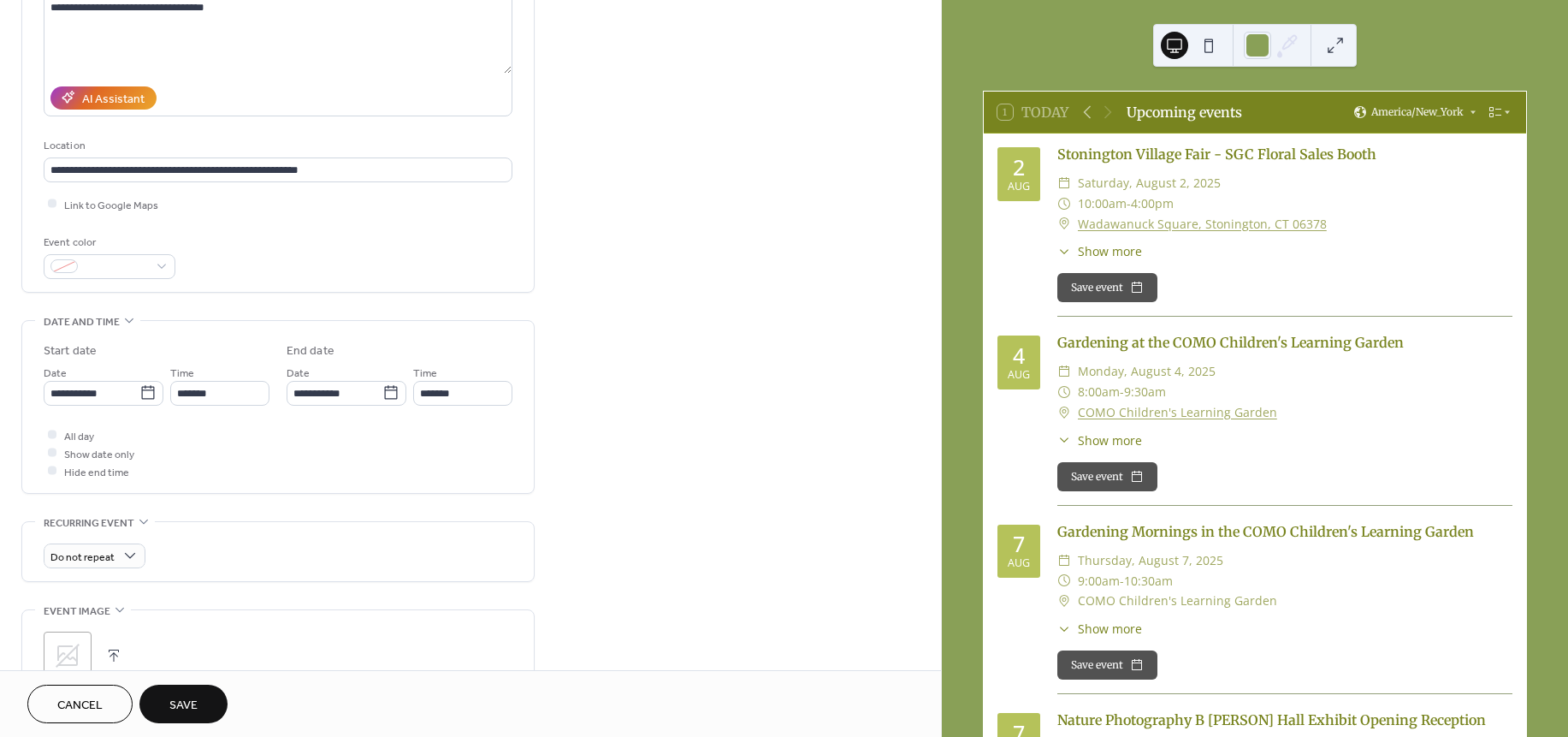 click 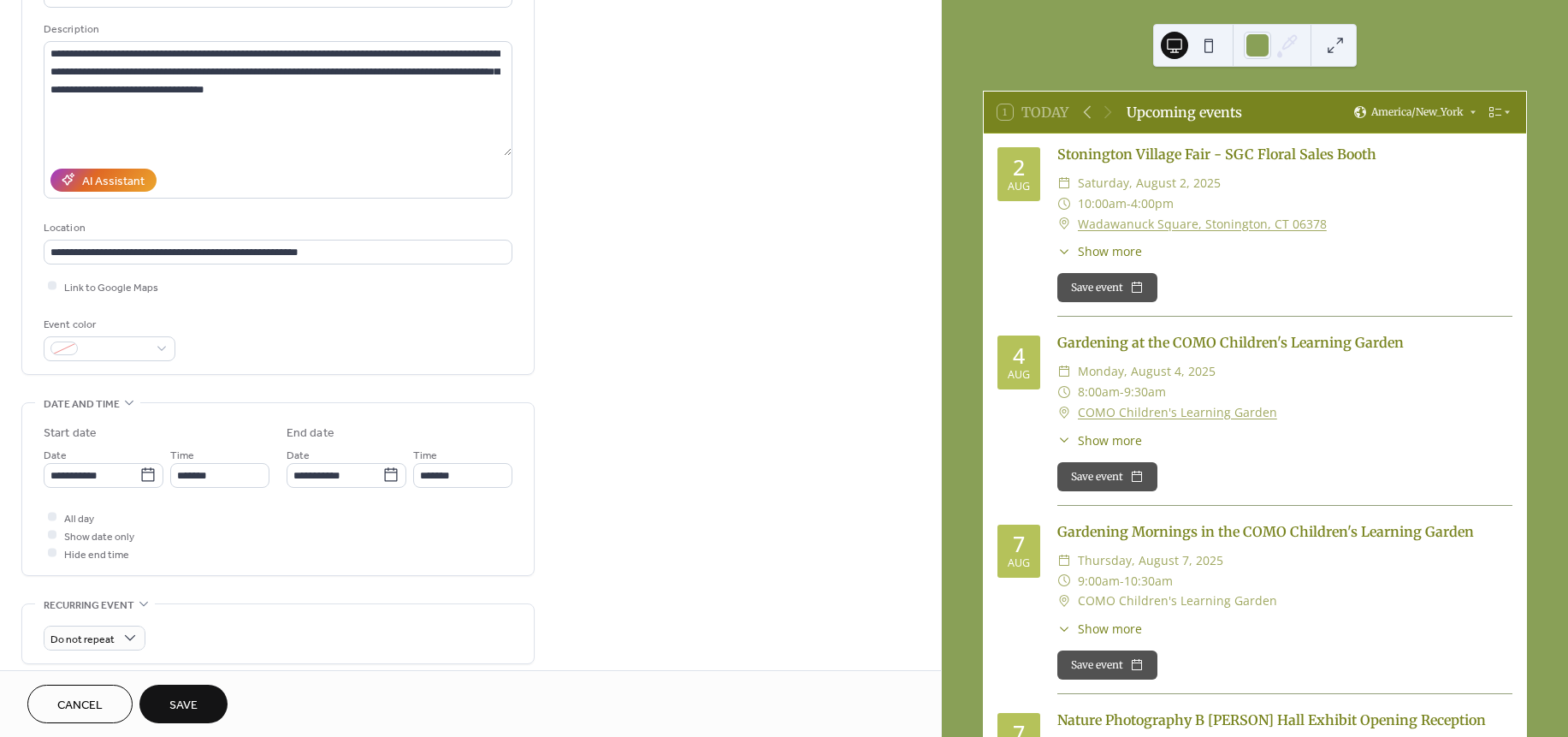 scroll, scrollTop: 0, scrollLeft: 0, axis: both 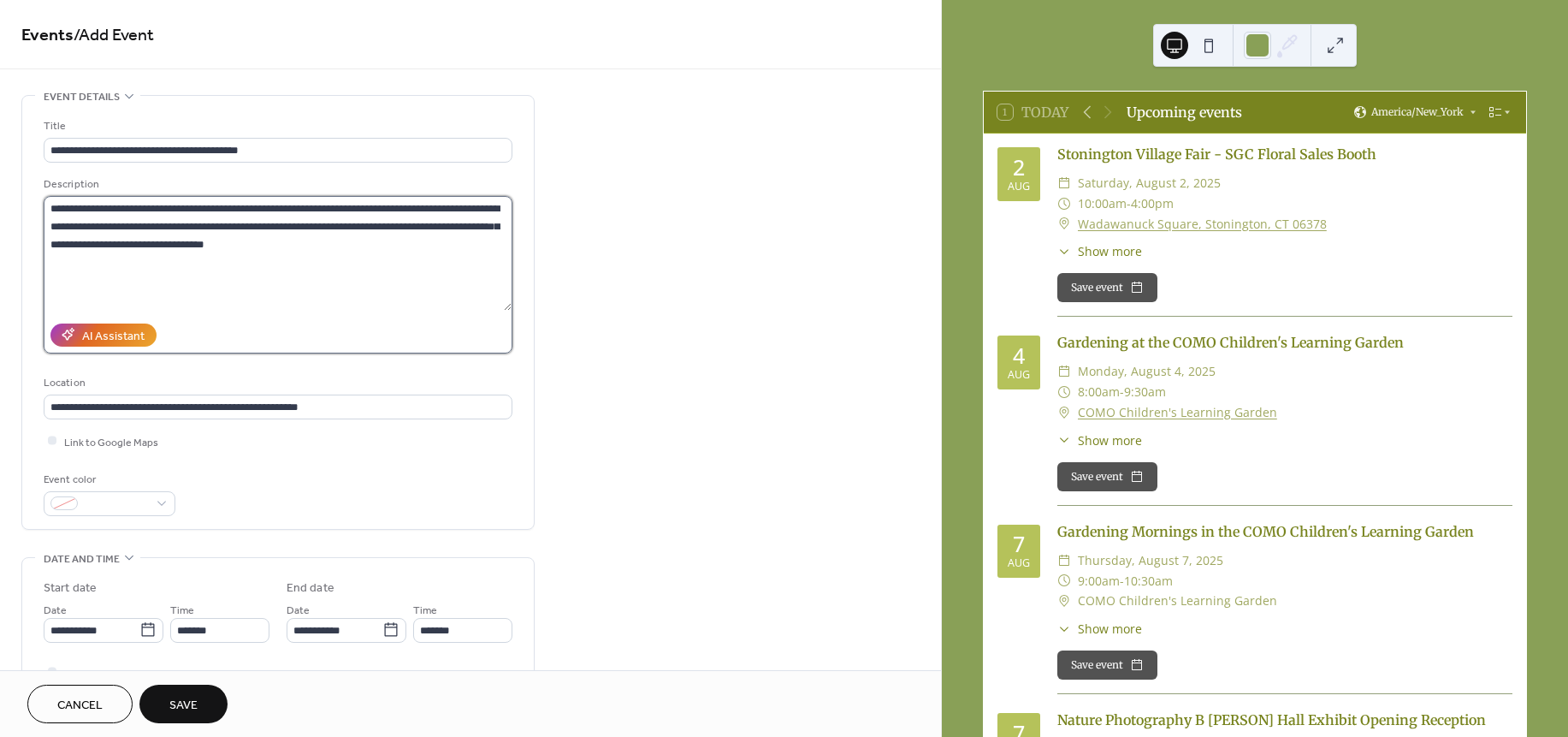 click on "**********" at bounding box center [277, 253] 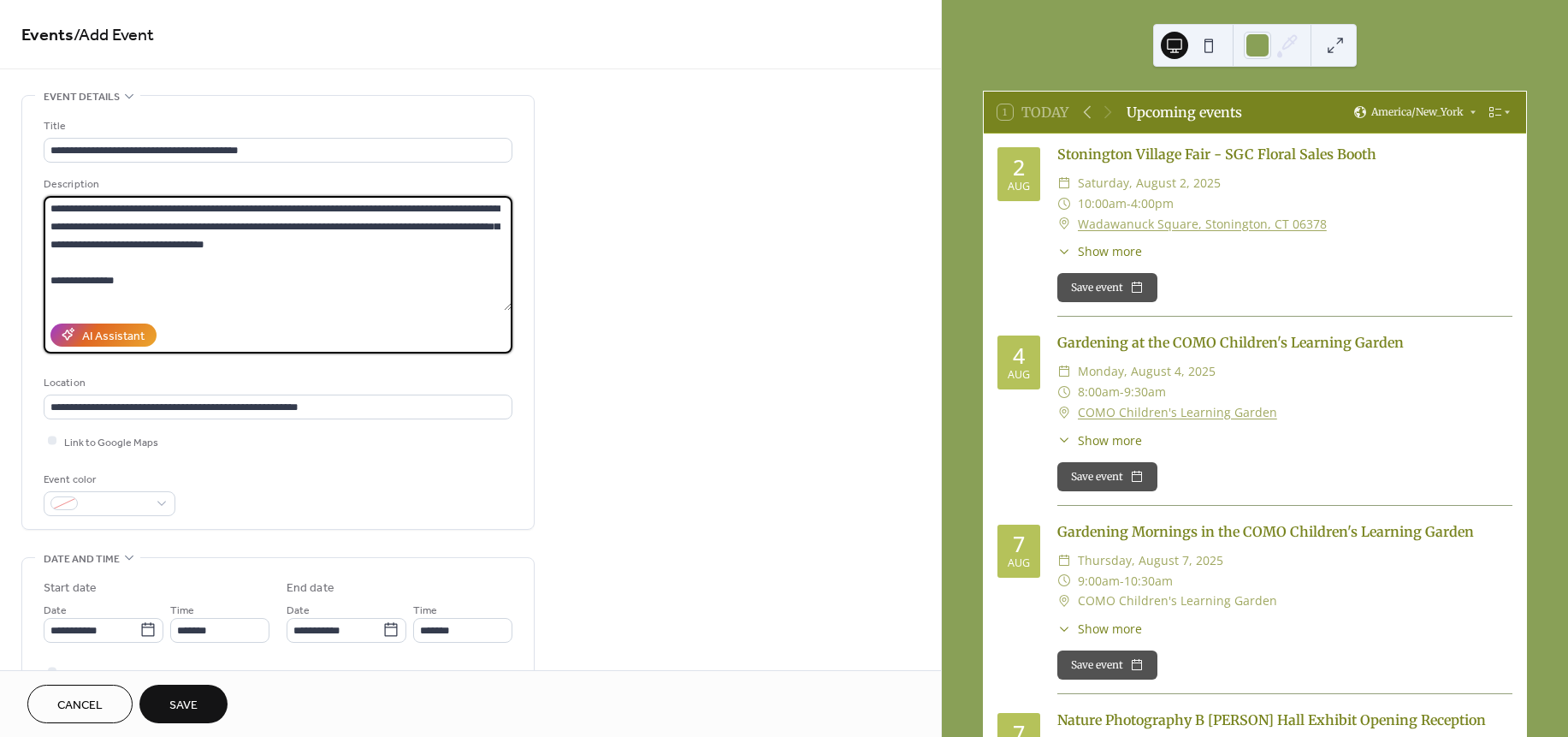 click on "**********" at bounding box center (277, 253) 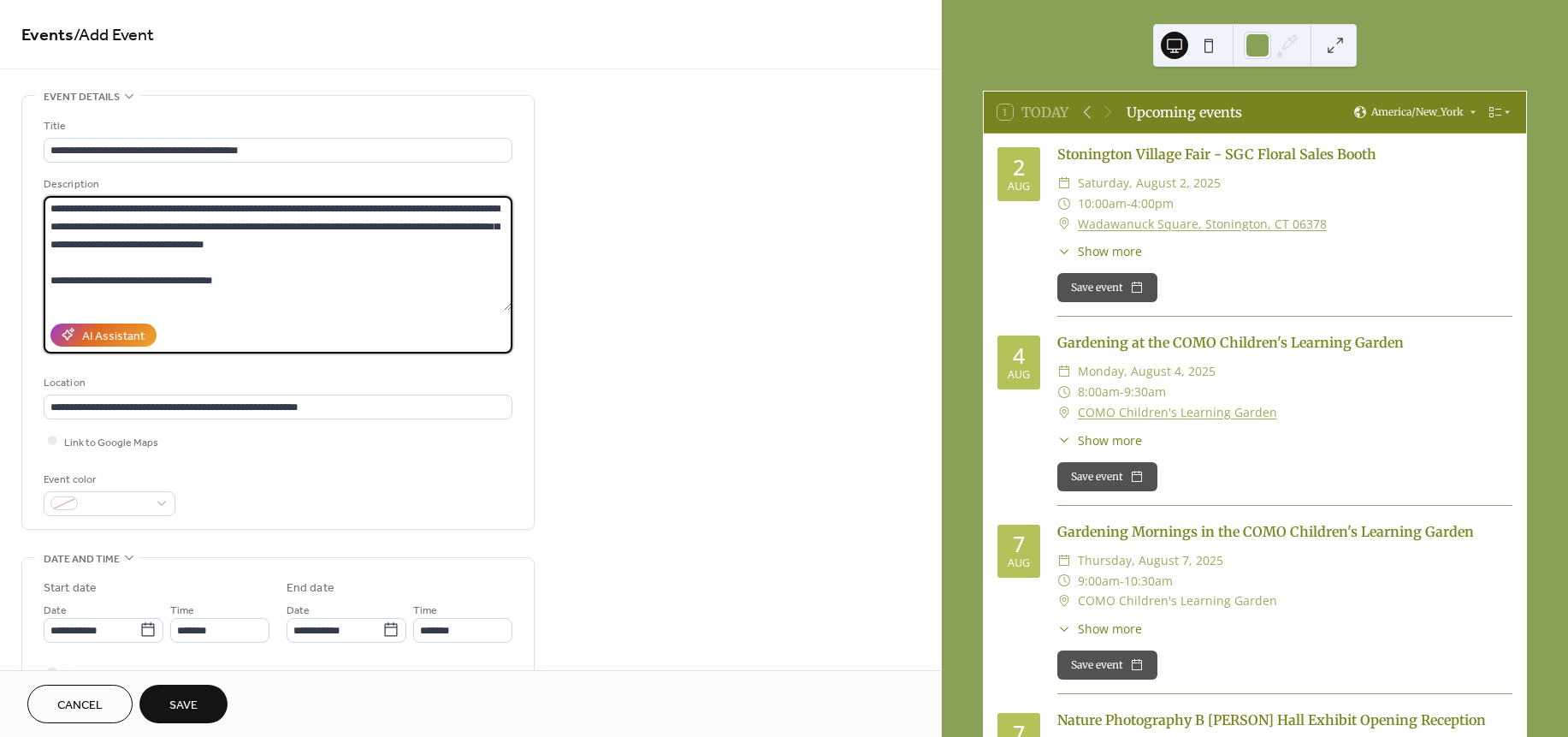 click on "**********" at bounding box center (277, 253) 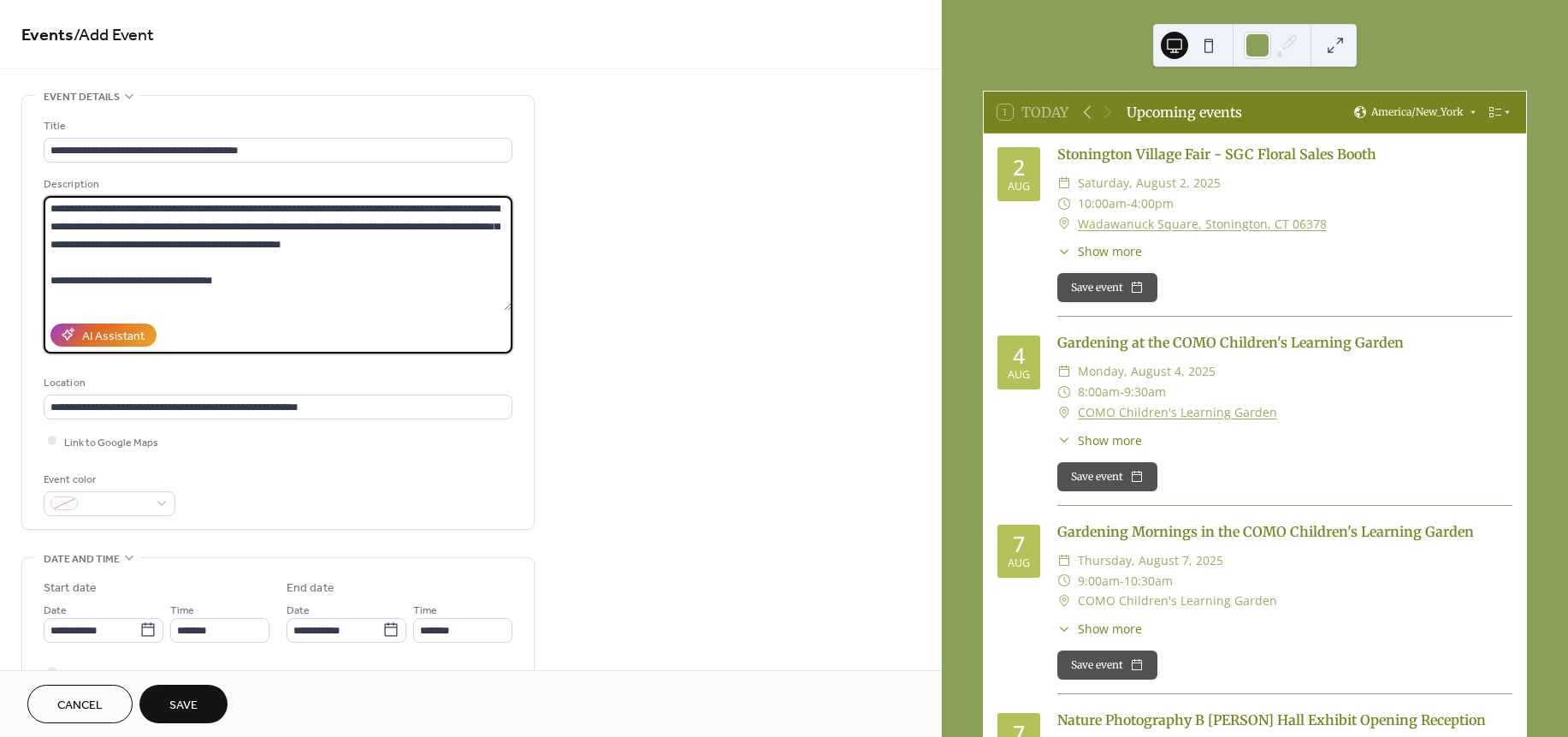 click on "**********" at bounding box center [277, 253] 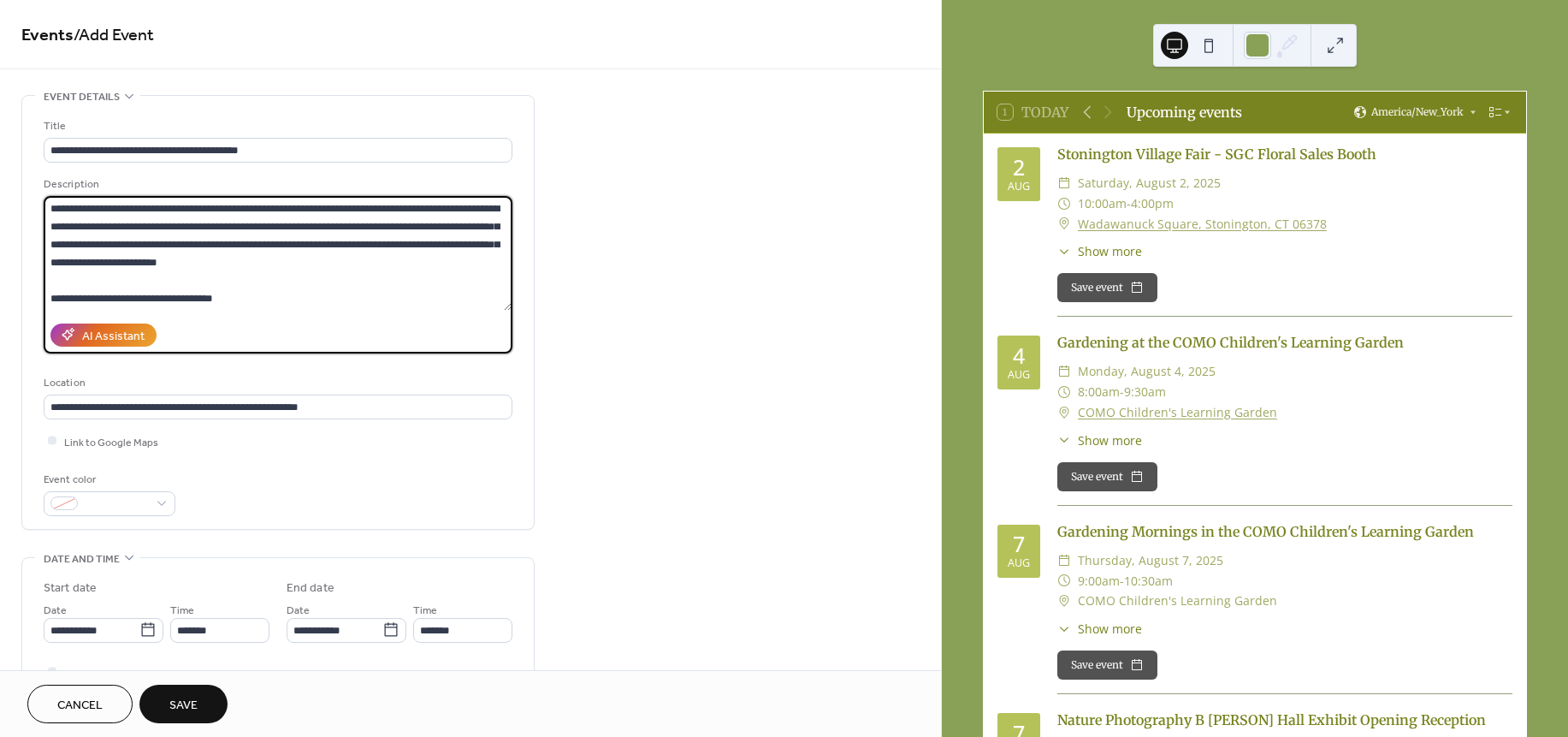 type on "**********" 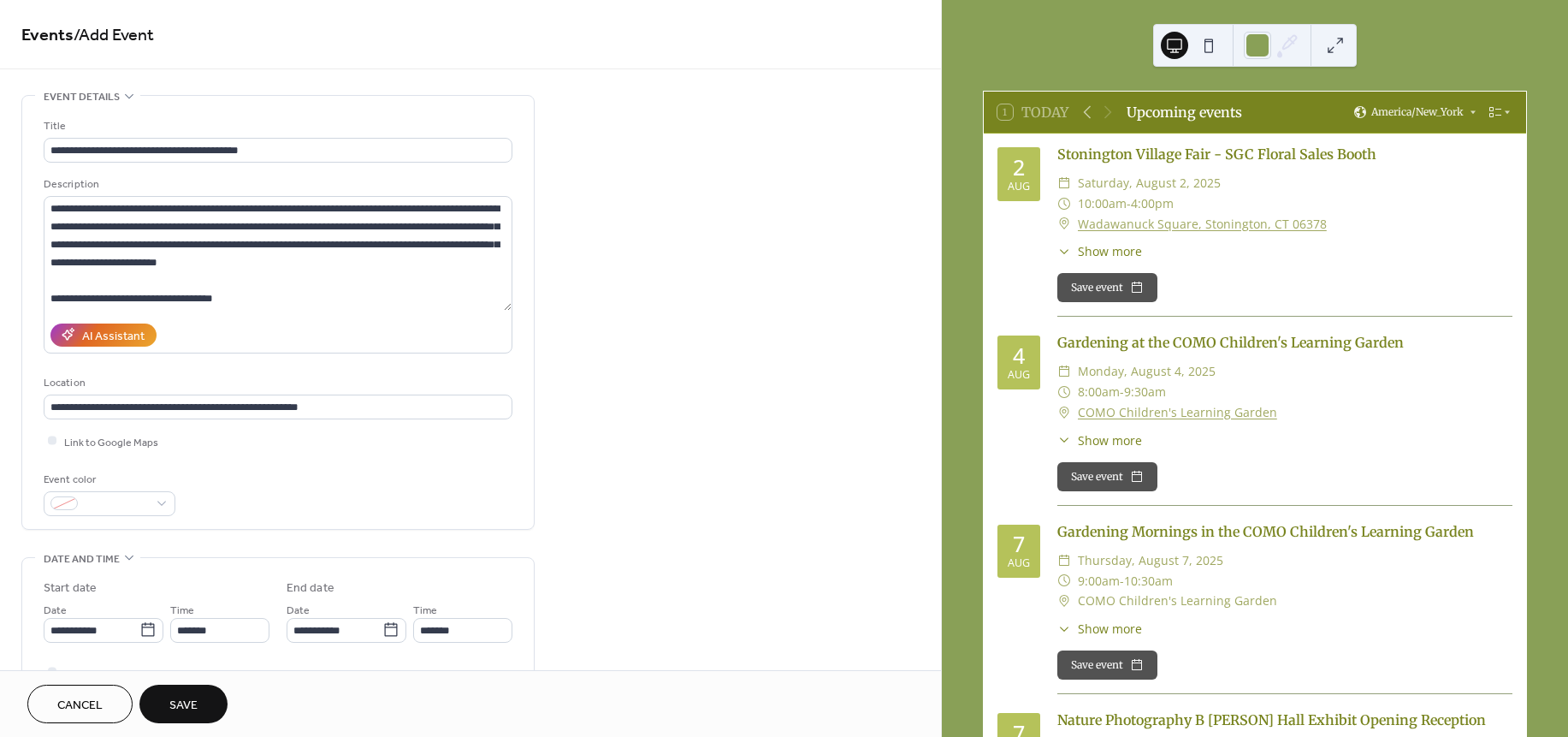 click on "**********" at bounding box center [470, 719] 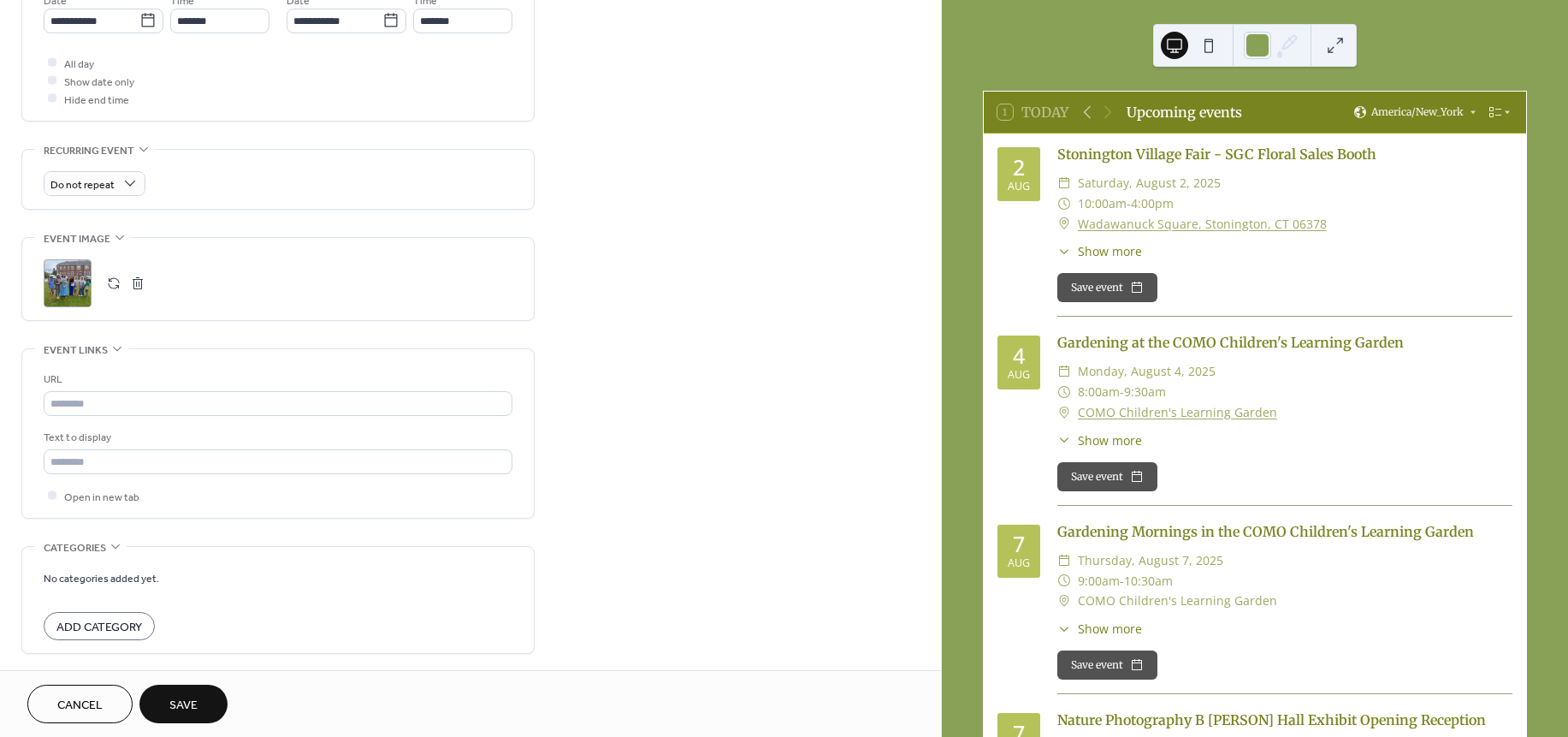 scroll, scrollTop: 681, scrollLeft: 0, axis: vertical 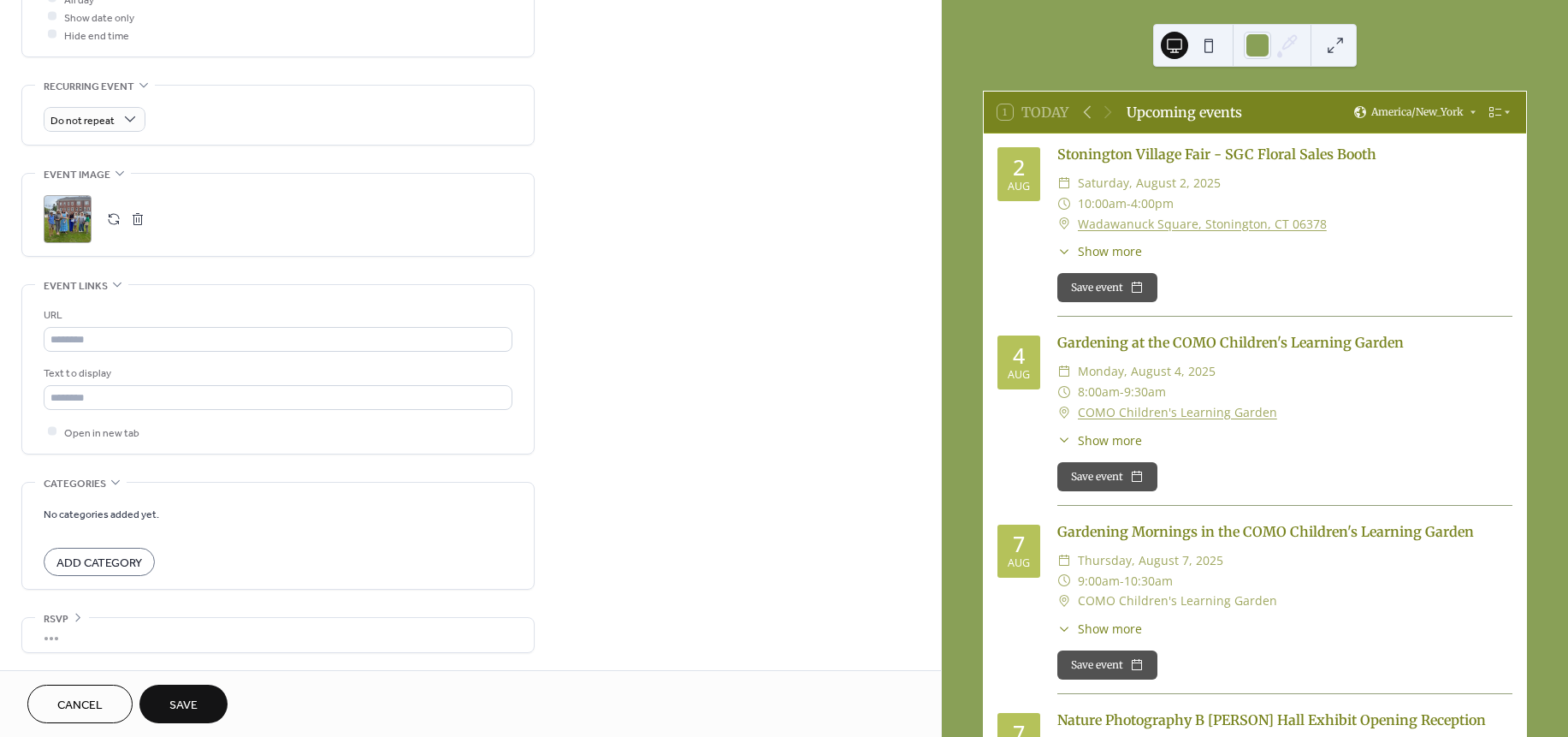 click on "Save" at bounding box center [183, 704] 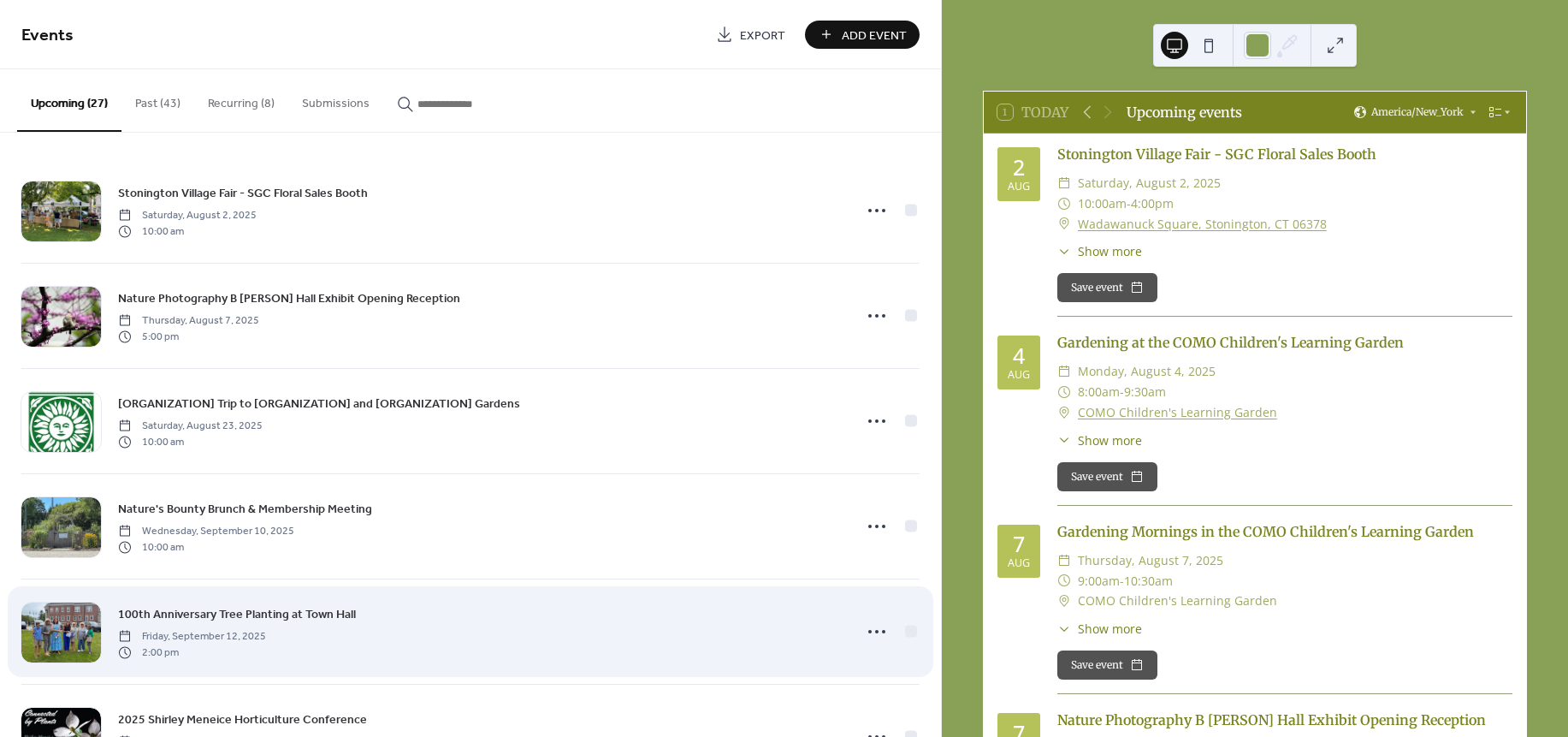 click on "100th Anniversary Tree Planting at Town Hall Friday, September 12, 2025 2:00 pm" at bounding box center (480, 632) 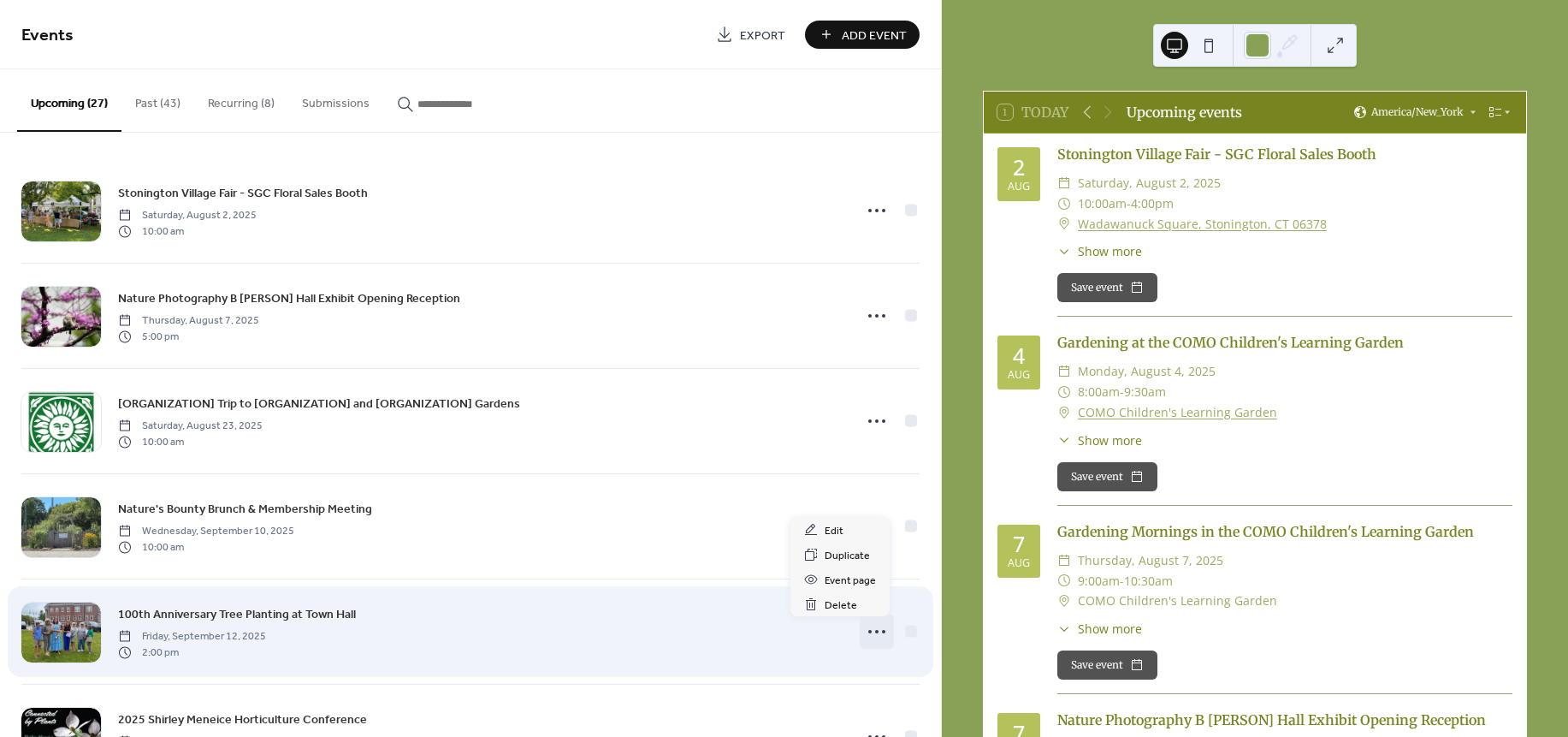 click 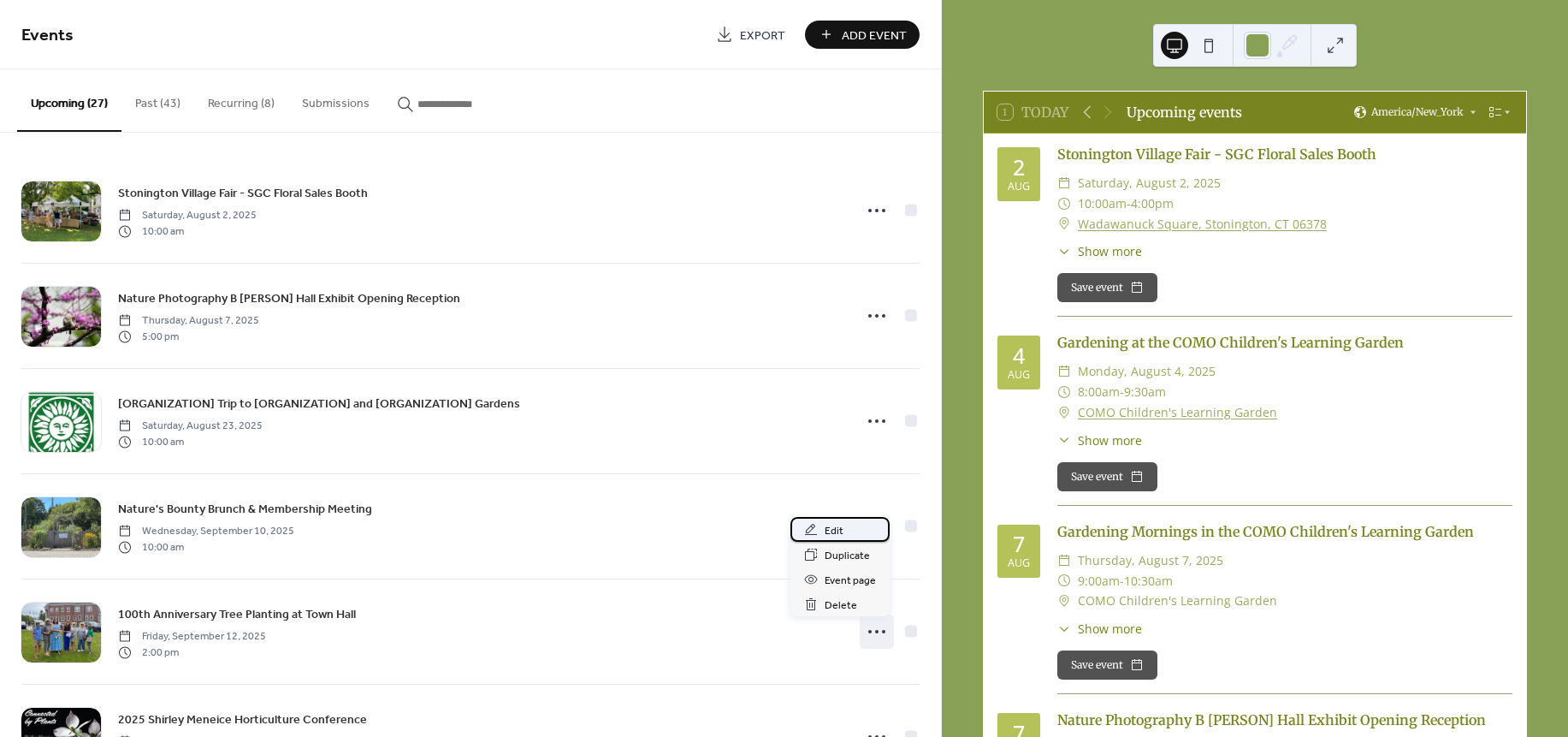 click on "Edit" at bounding box center (834, 531) 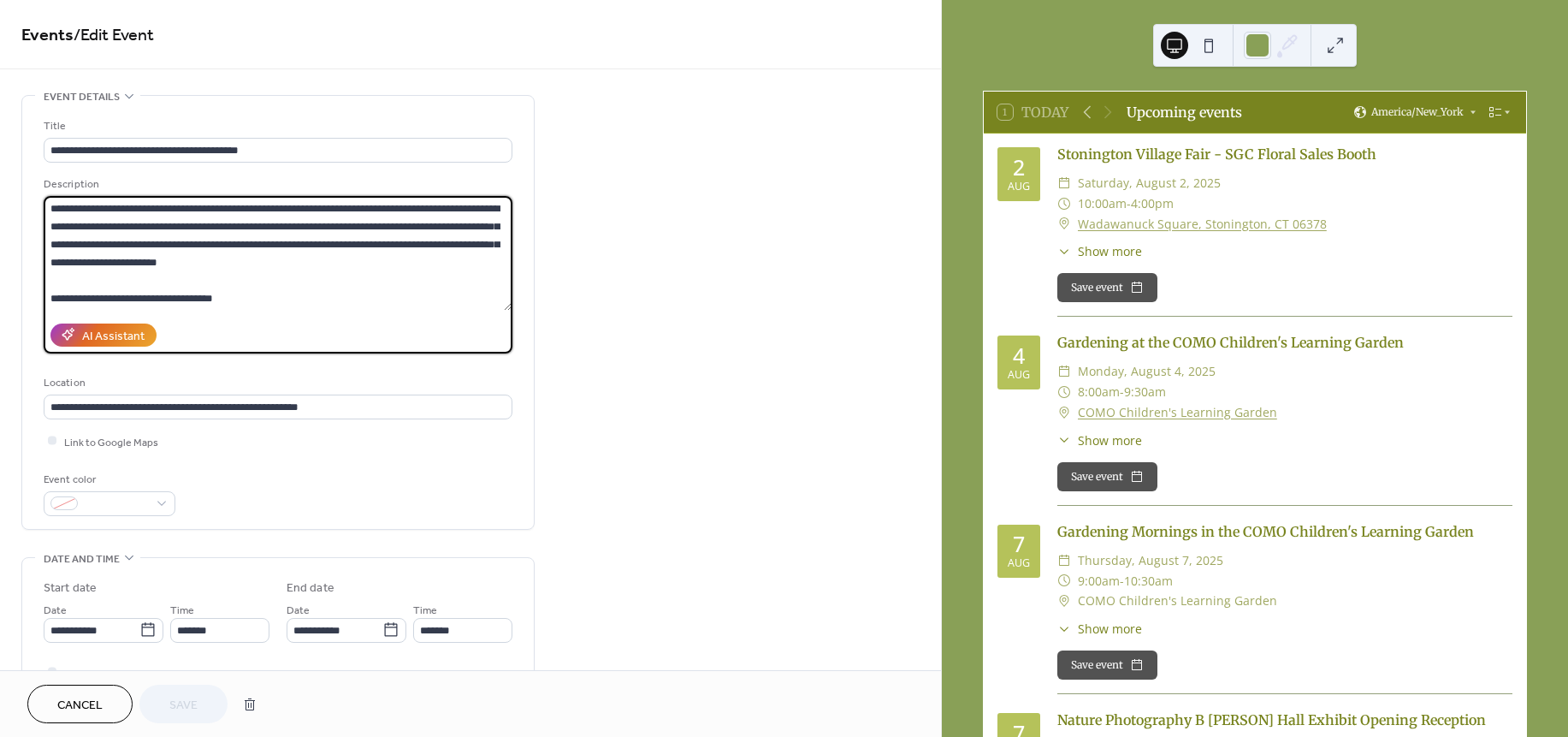 drag, startPoint x: 60, startPoint y: 263, endPoint x: 106, endPoint y: 262, distance: 46.01087 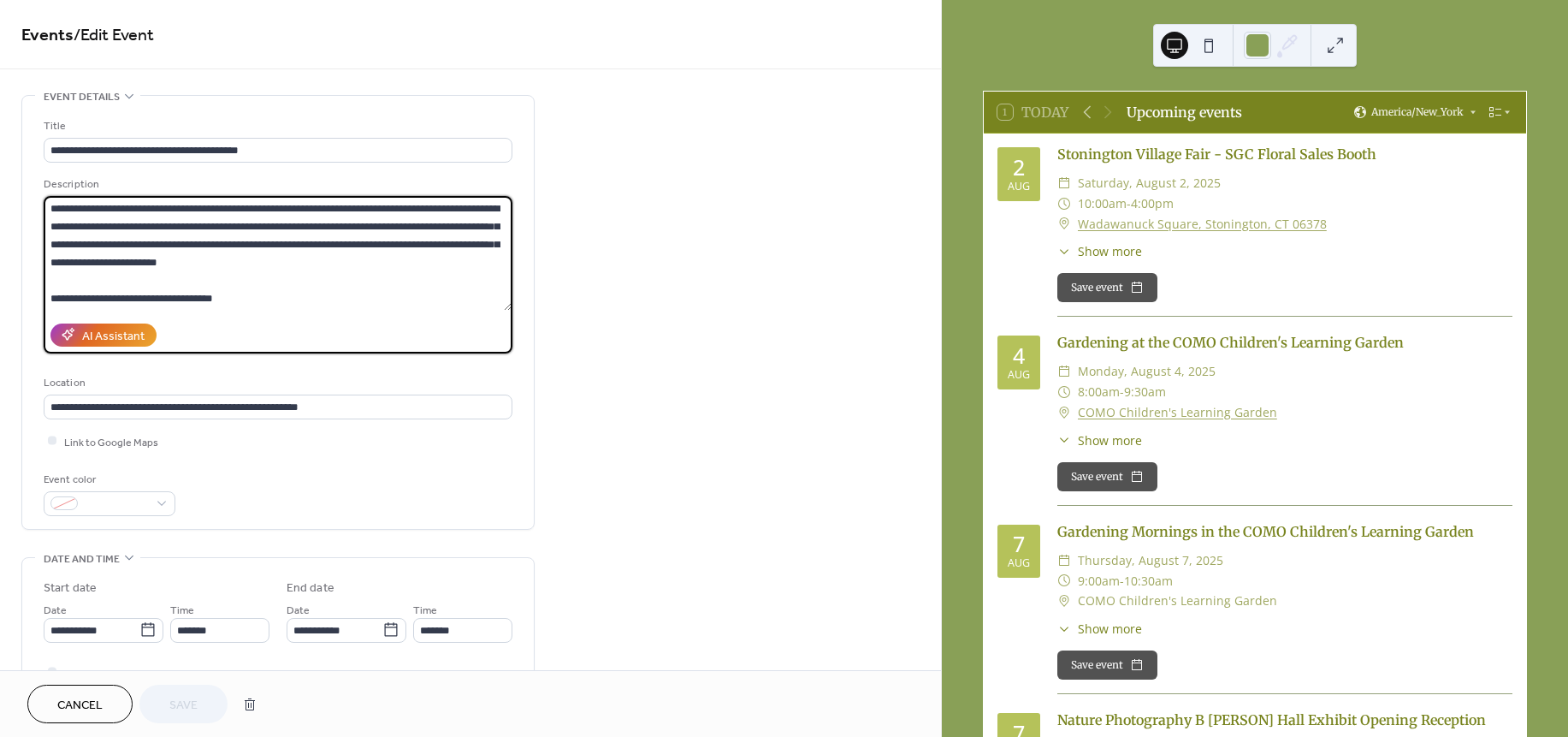 click on "**********" at bounding box center [277, 253] 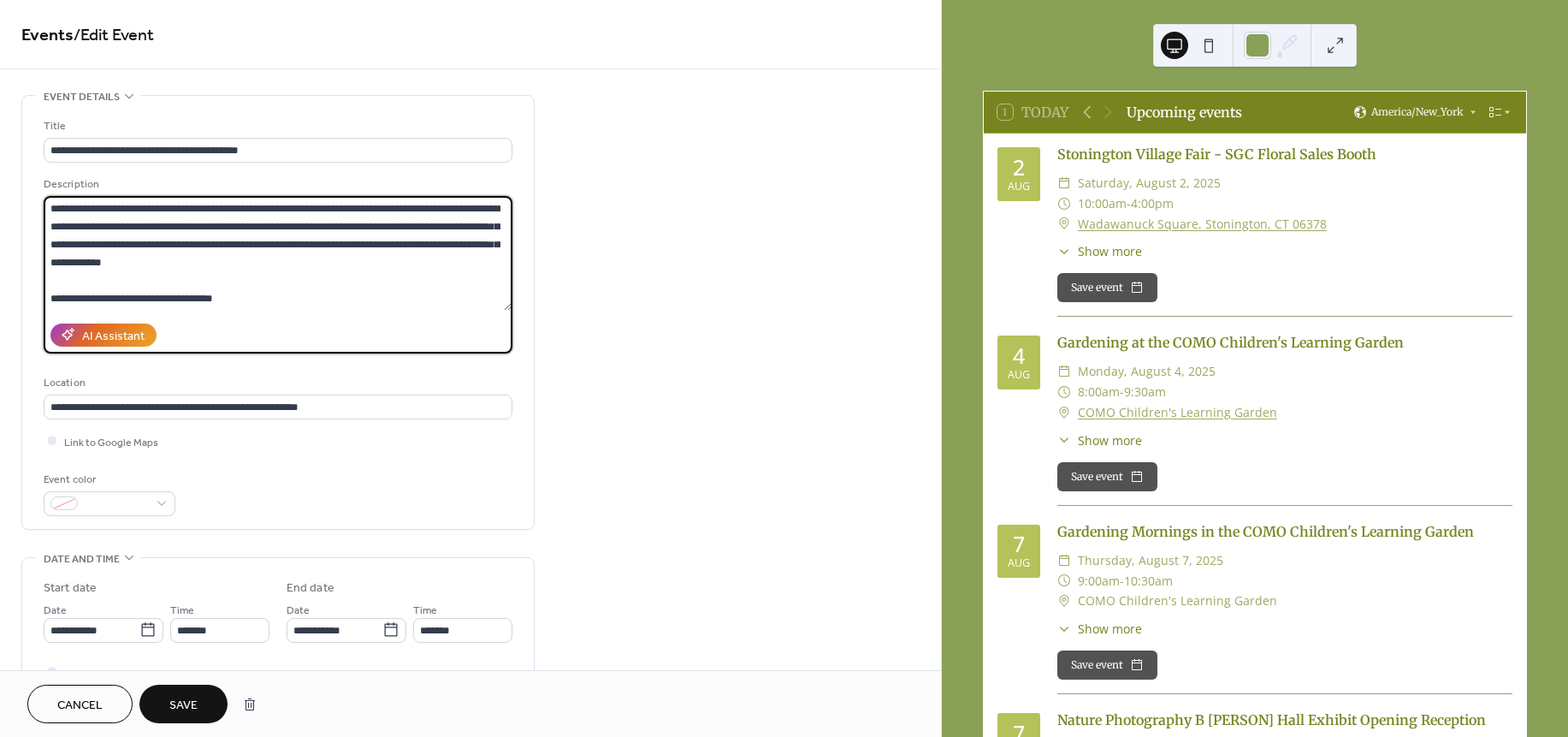click on "**********" at bounding box center [277, 253] 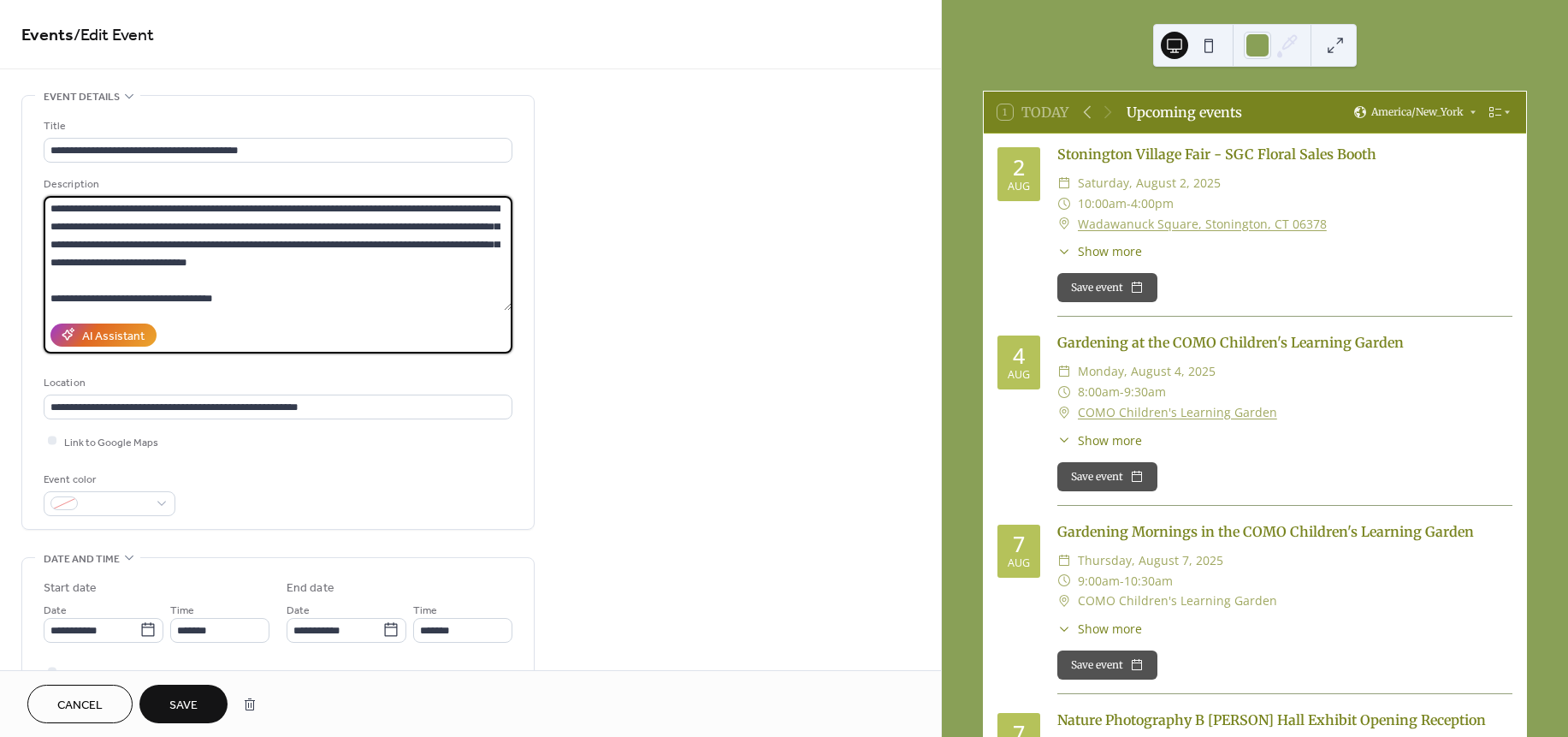drag, startPoint x: 170, startPoint y: 205, endPoint x: 186, endPoint y: 209, distance: 16.492423 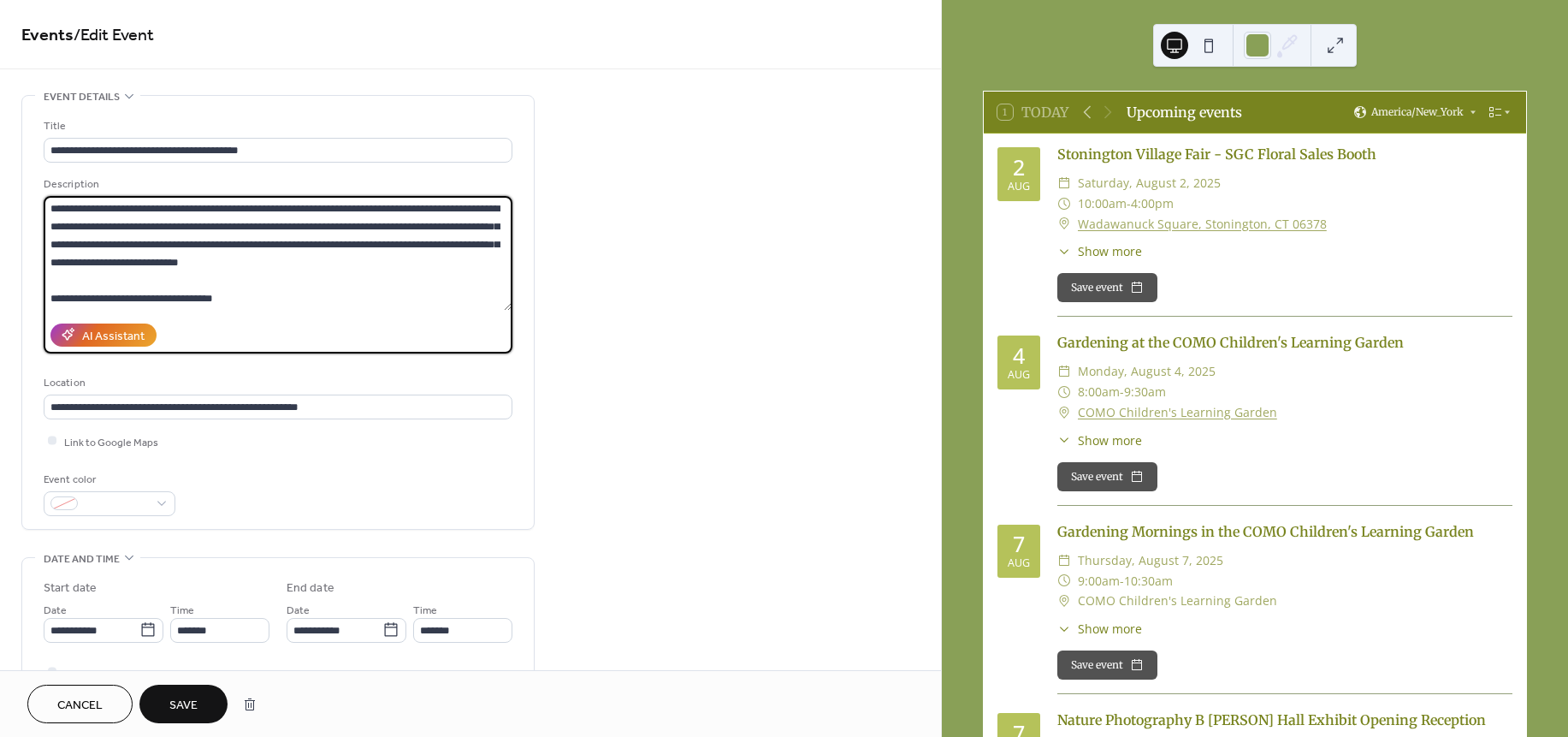 click on "**********" at bounding box center (277, 253) 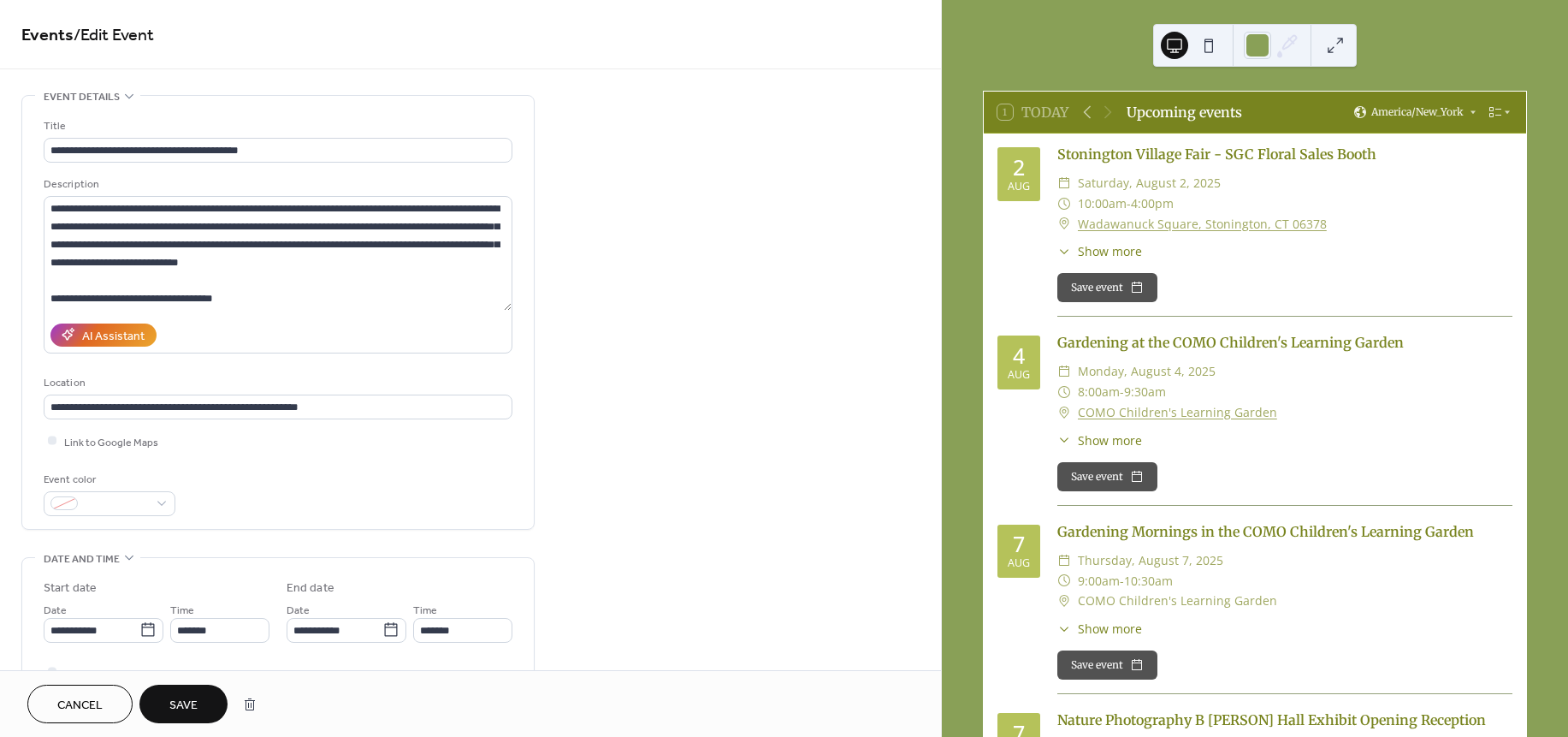 click on "Save" at bounding box center [183, 705] 